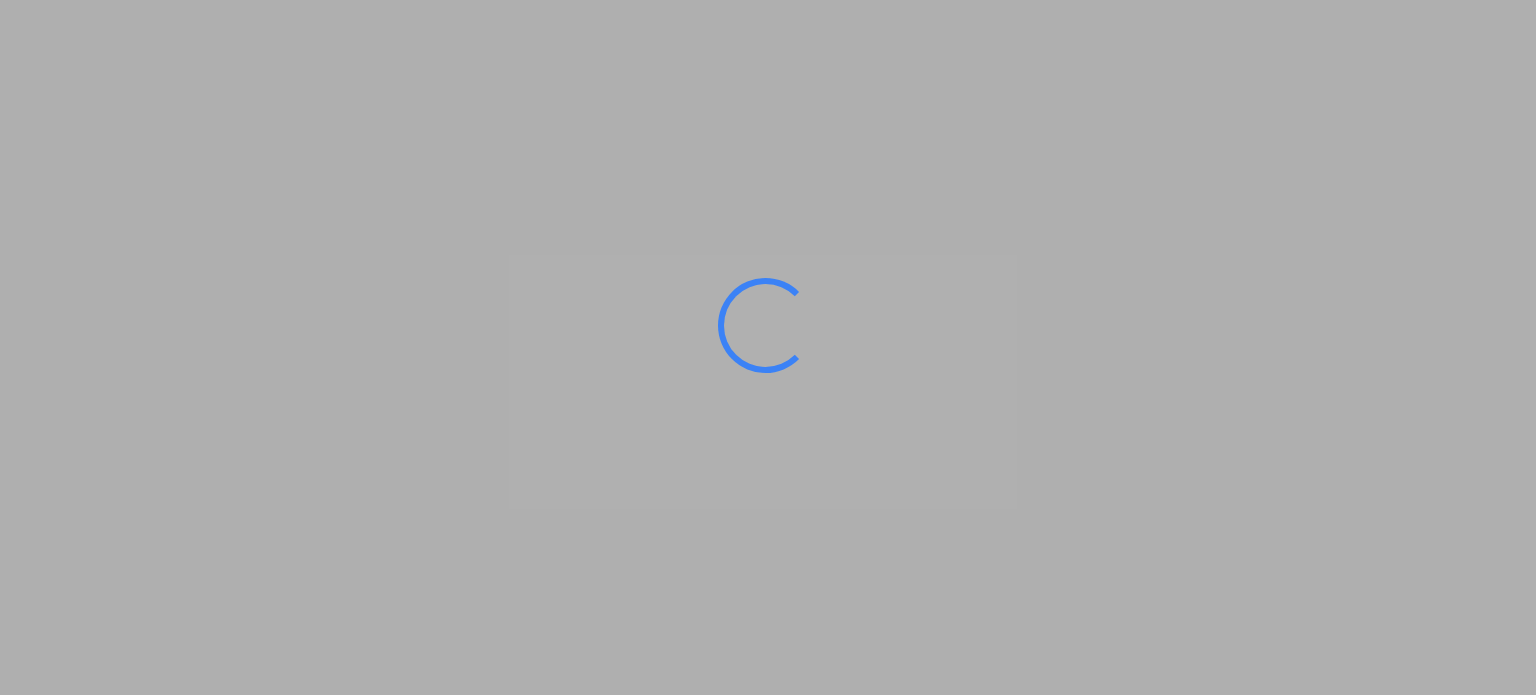 scroll, scrollTop: 0, scrollLeft: 0, axis: both 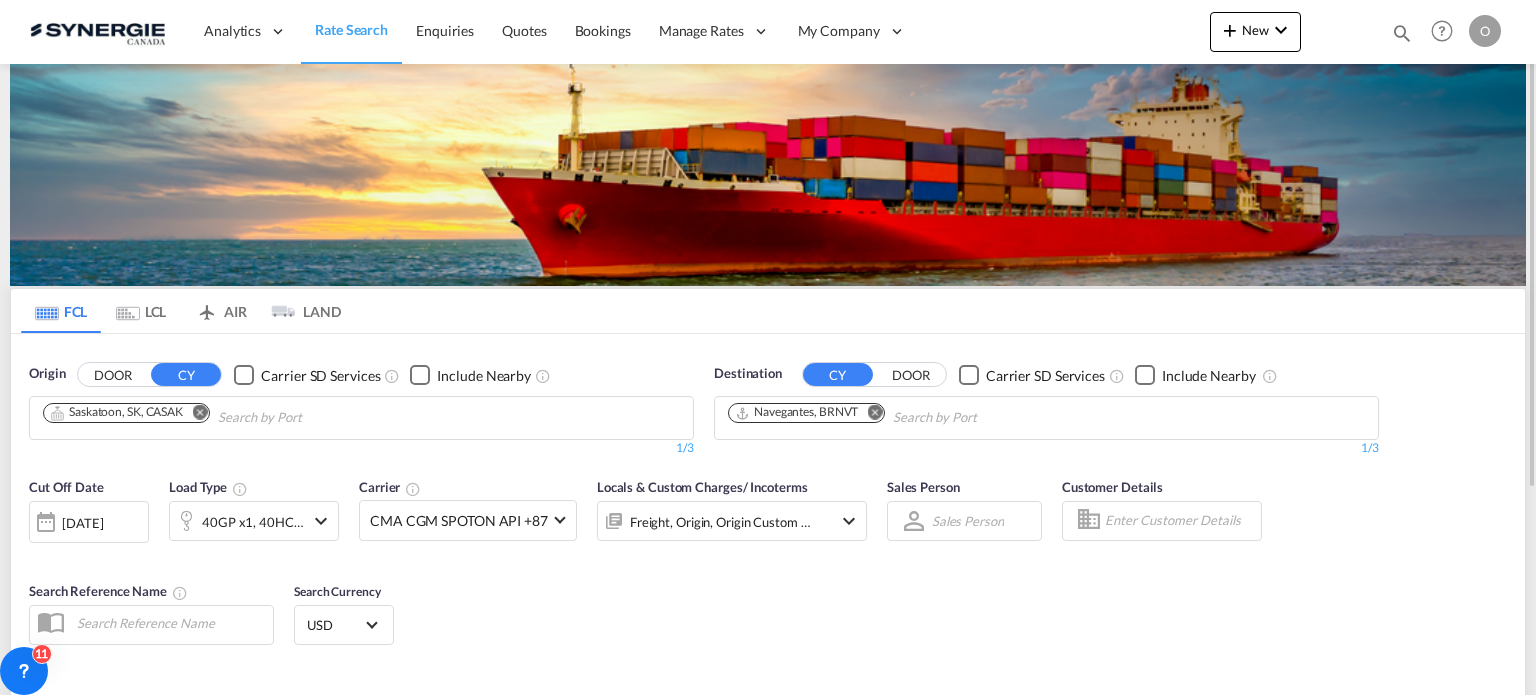 click at bounding box center (1402, 33) 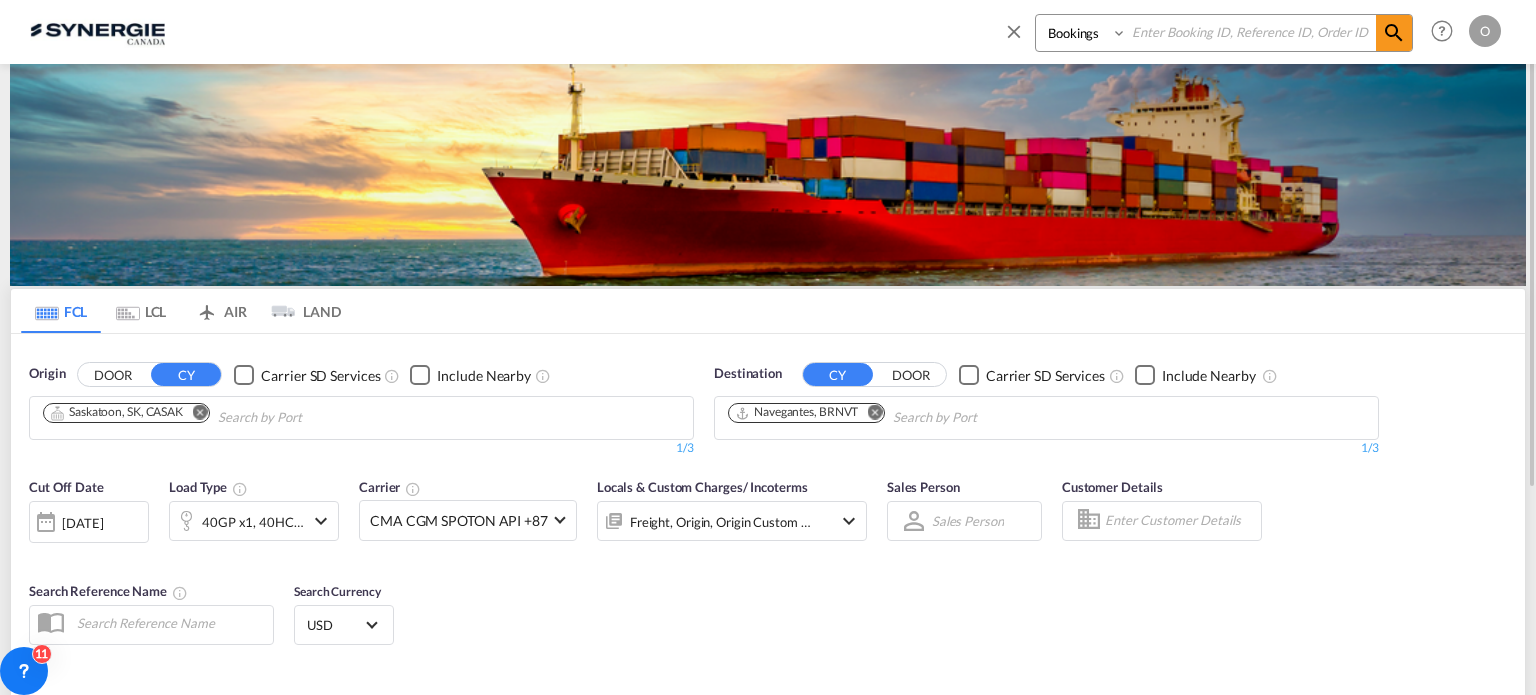 click on "Bookings Quotes Enquiries" at bounding box center [1083, 33] 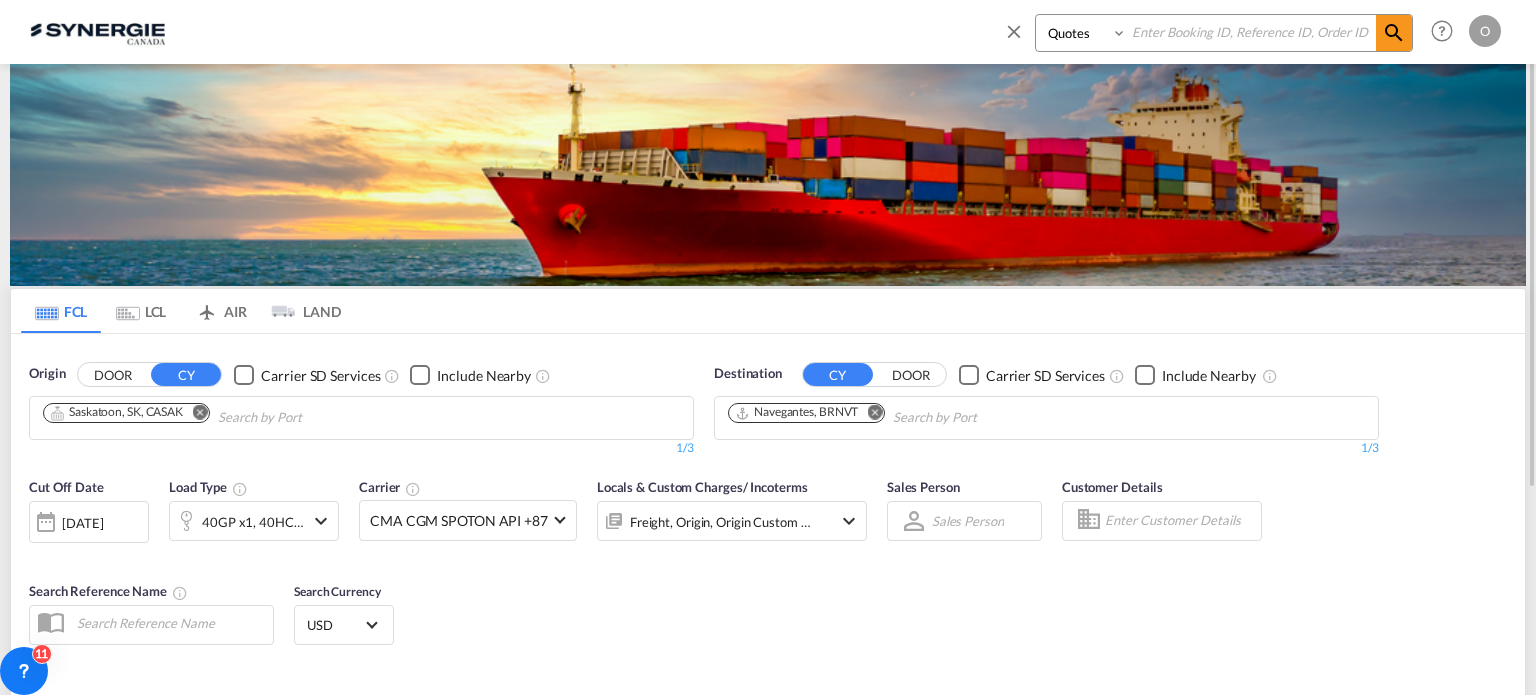 click on "Bookings Quotes Enquiries" at bounding box center (1083, 33) 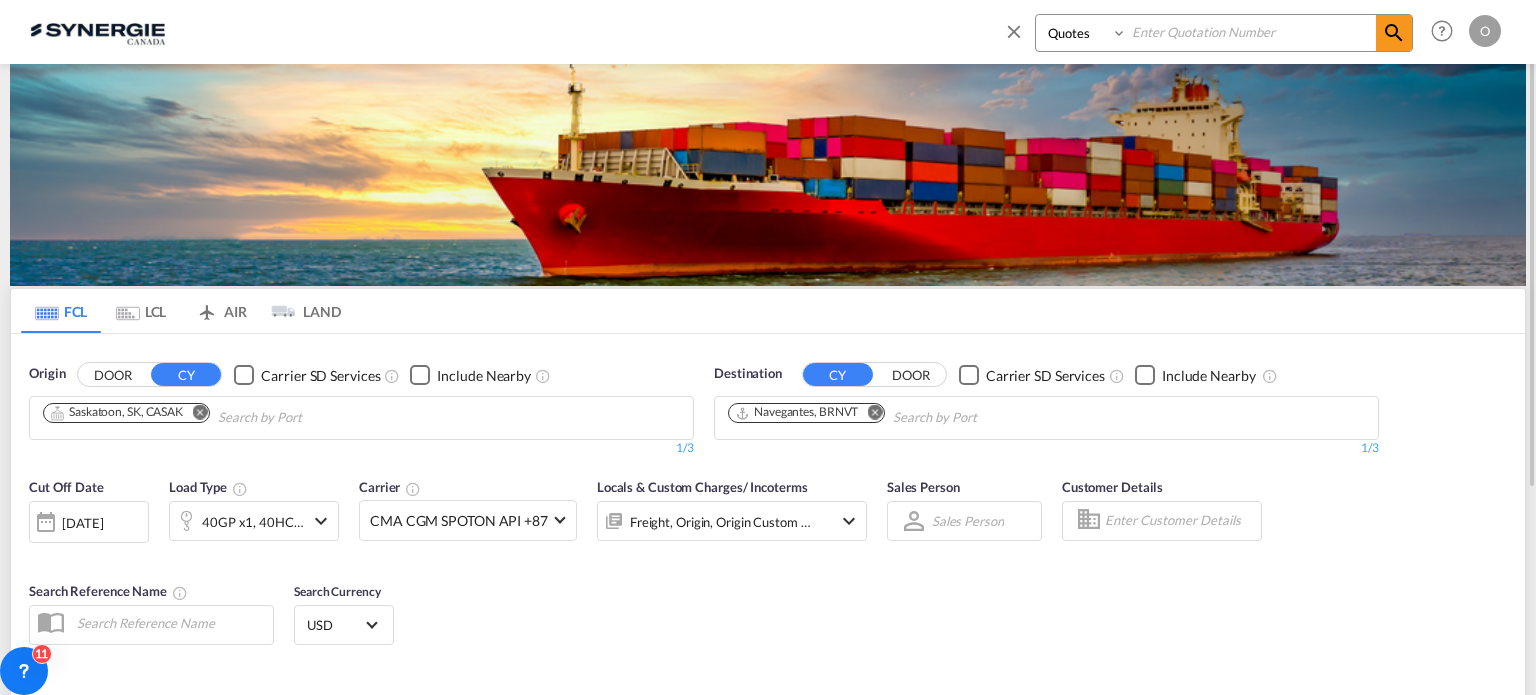 click at bounding box center (1251, 32) 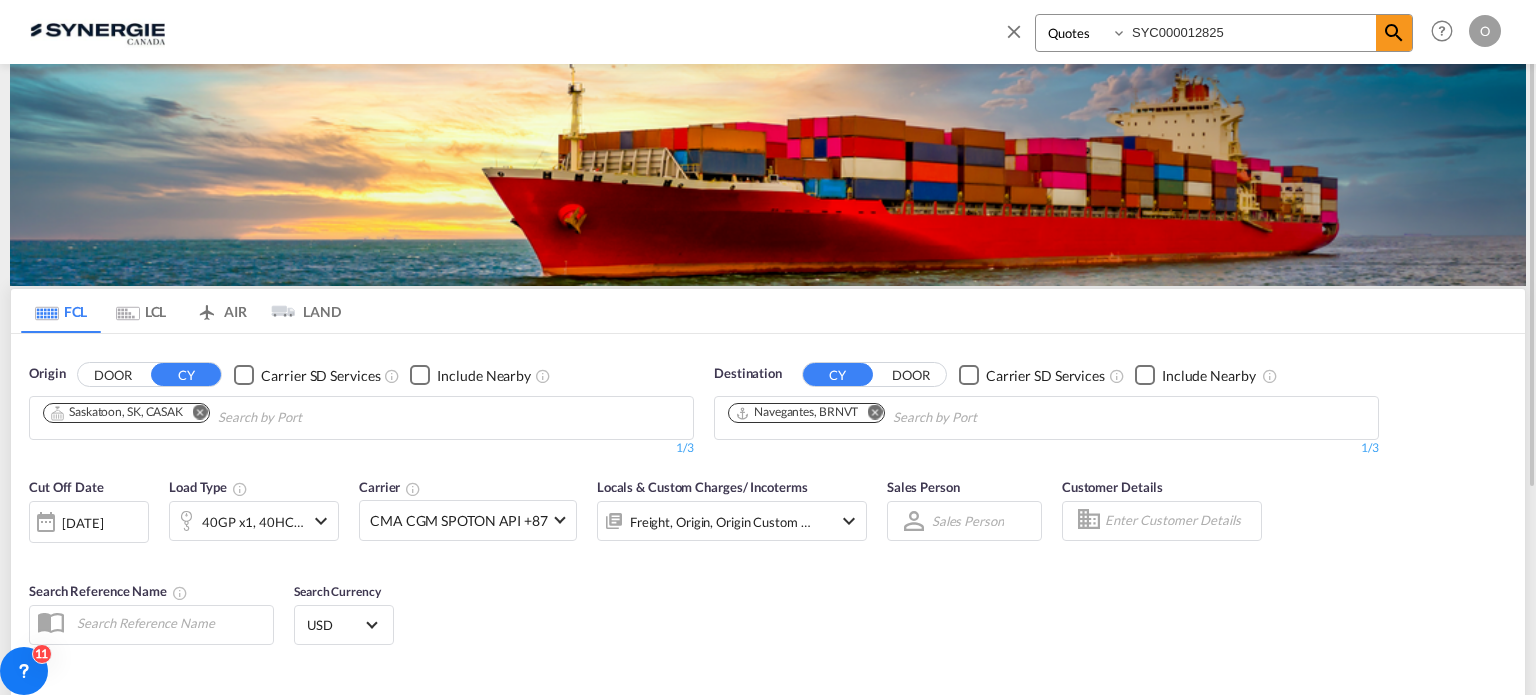 type on "SYC000012825" 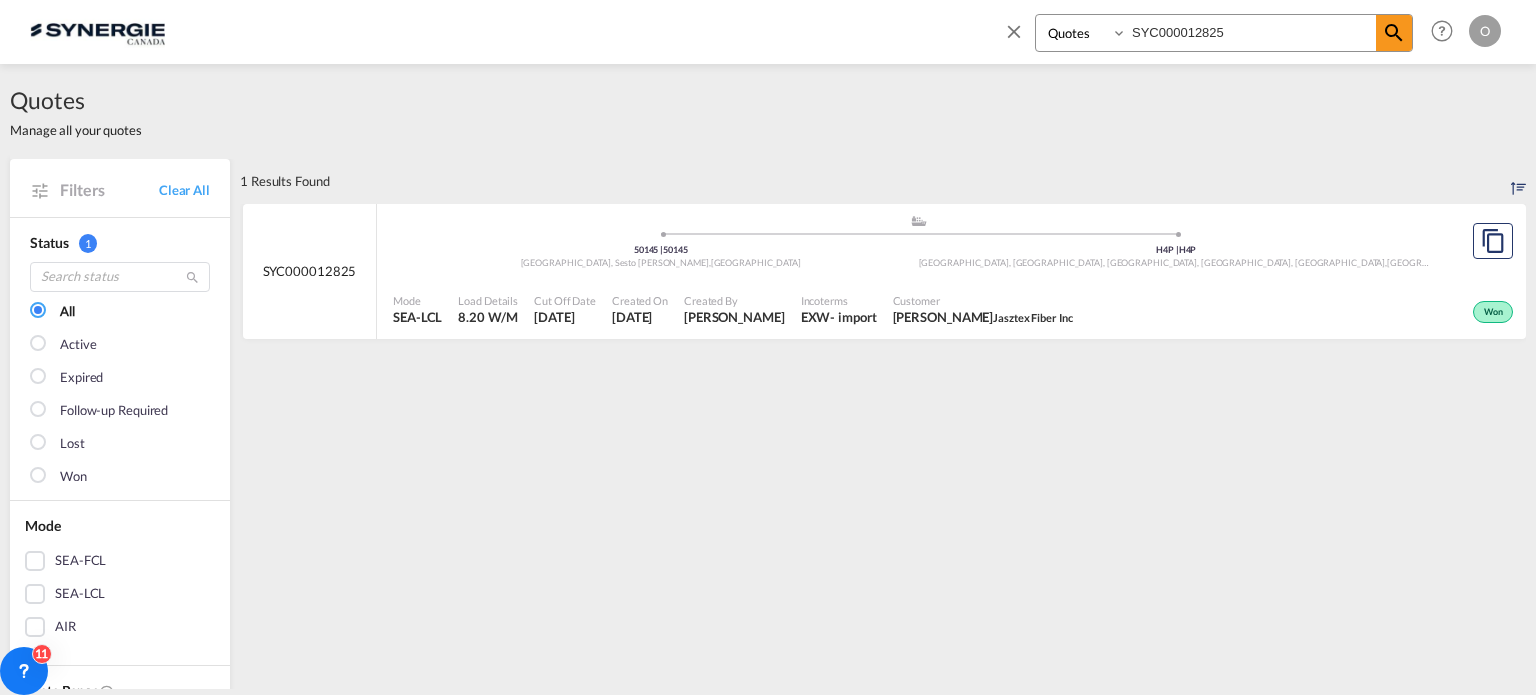 click on "EXW" at bounding box center (816, 317) 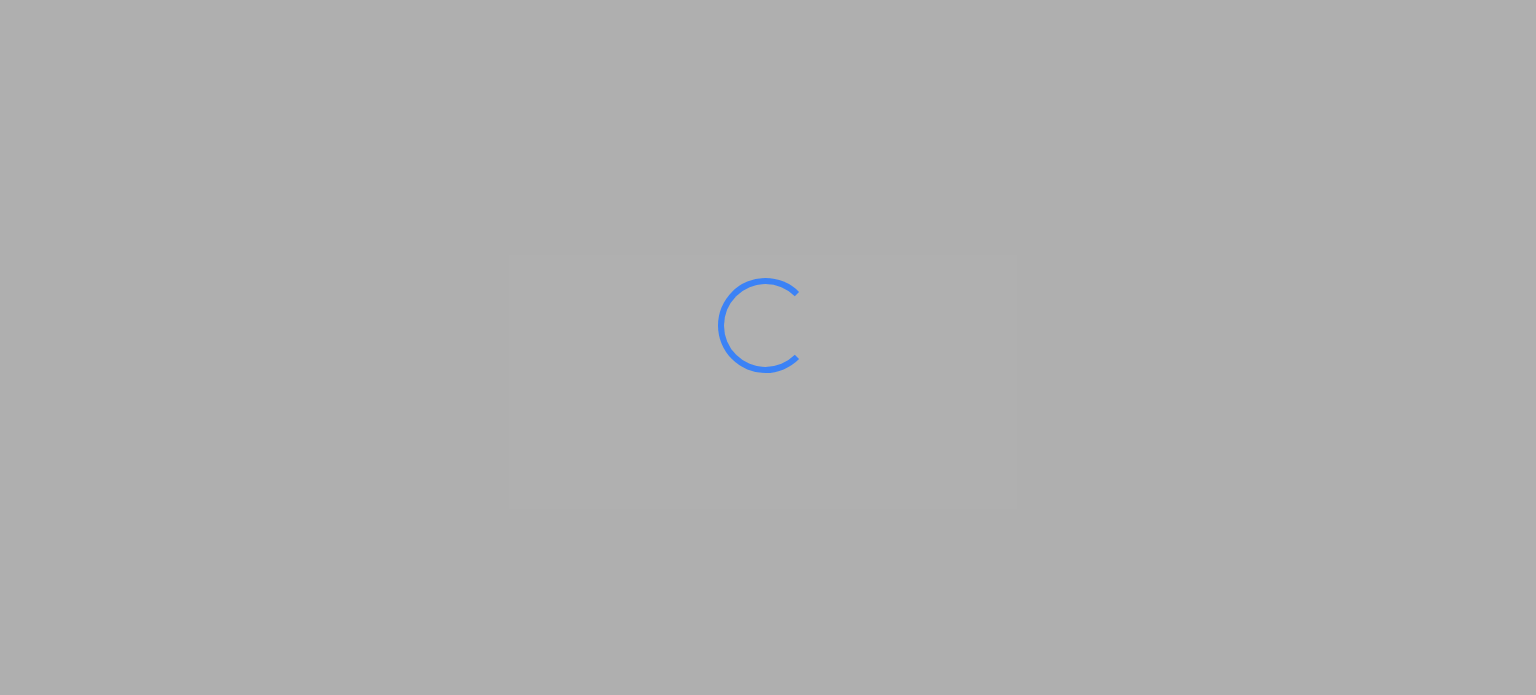 scroll, scrollTop: 0, scrollLeft: 0, axis: both 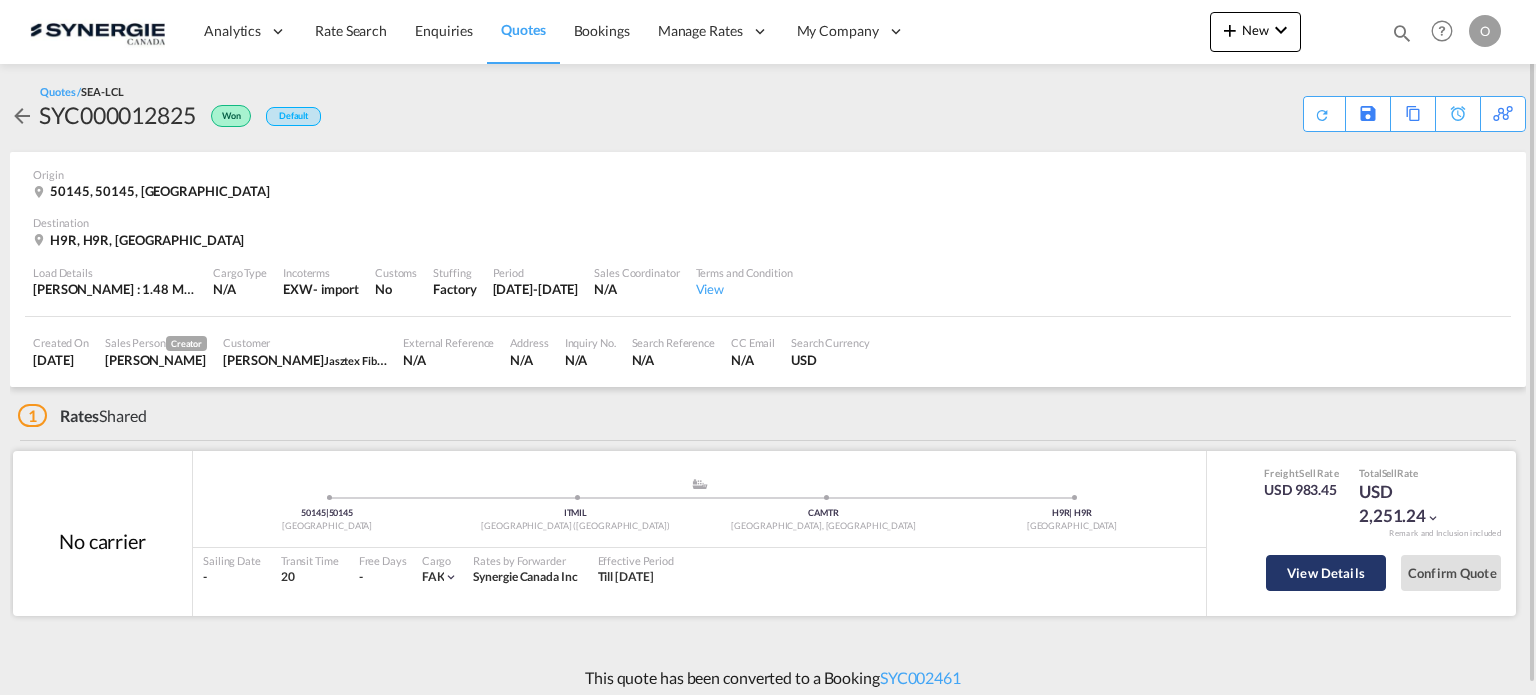 click on "View Details" at bounding box center (1326, 573) 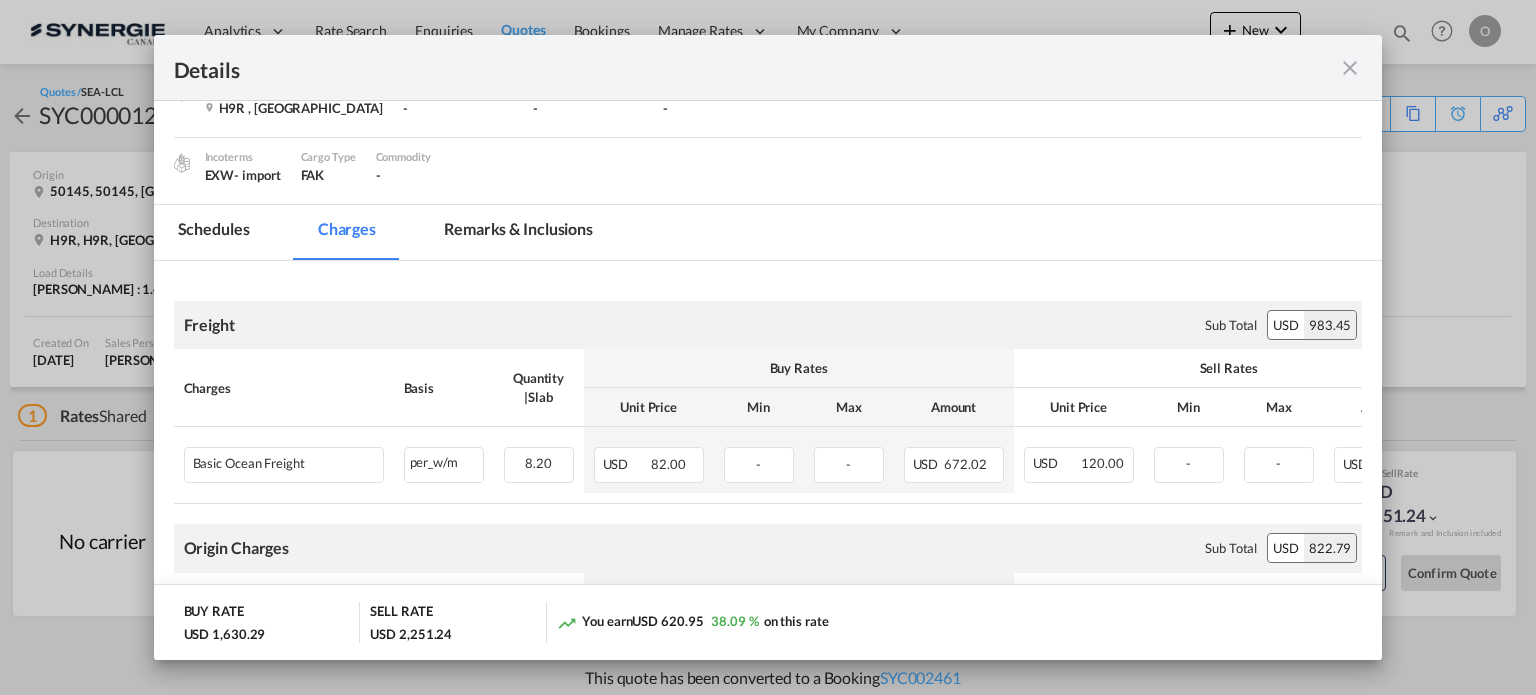 scroll, scrollTop: 400, scrollLeft: 0, axis: vertical 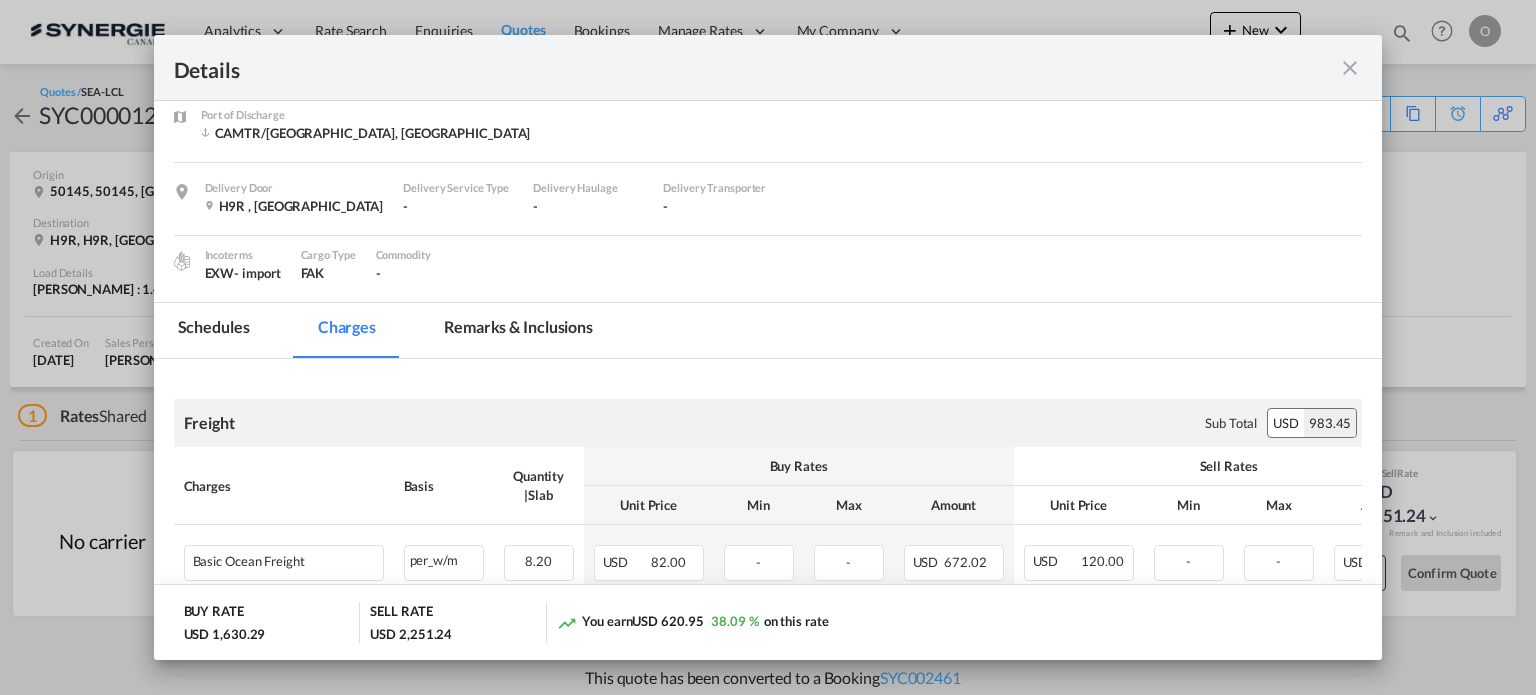 drag, startPoint x: 463, startPoint y: 307, endPoint x: 473, endPoint y: 323, distance: 18.867962 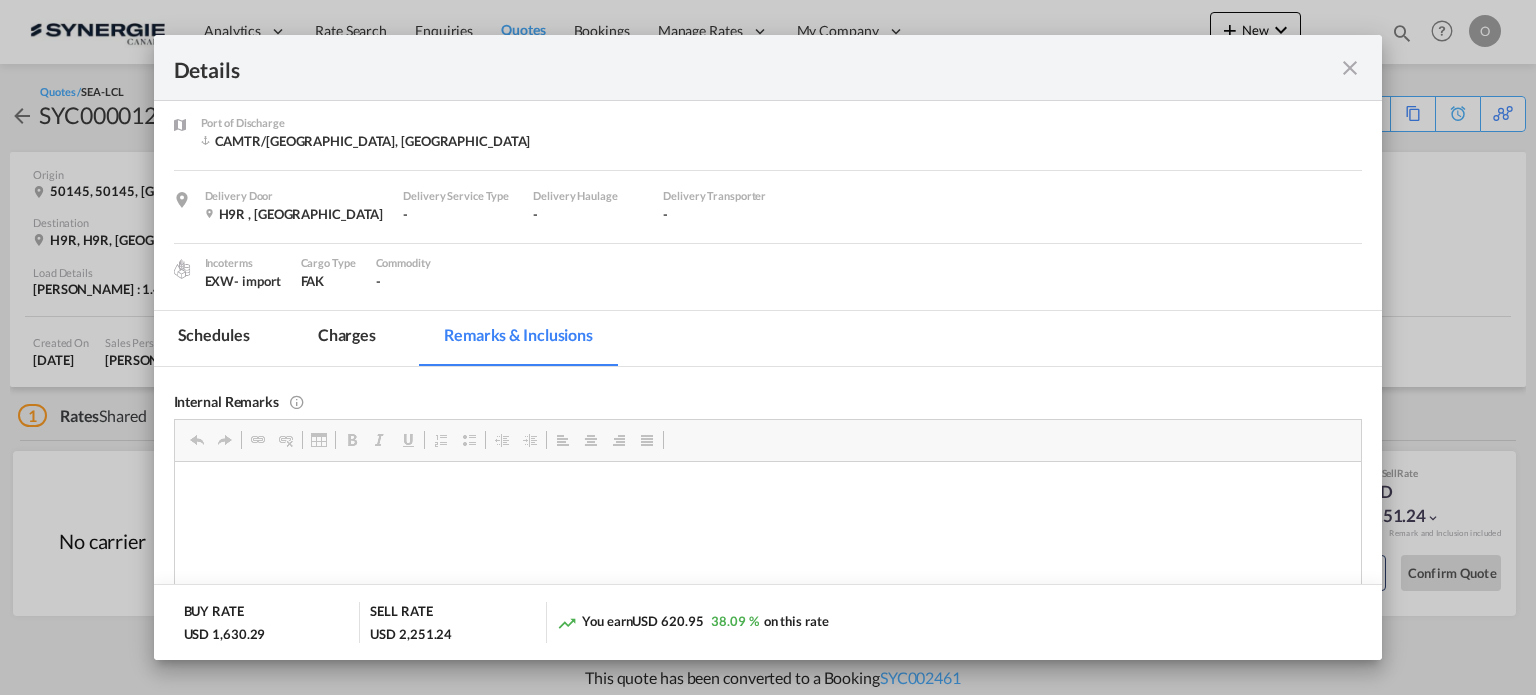 scroll, scrollTop: 192, scrollLeft: 0, axis: vertical 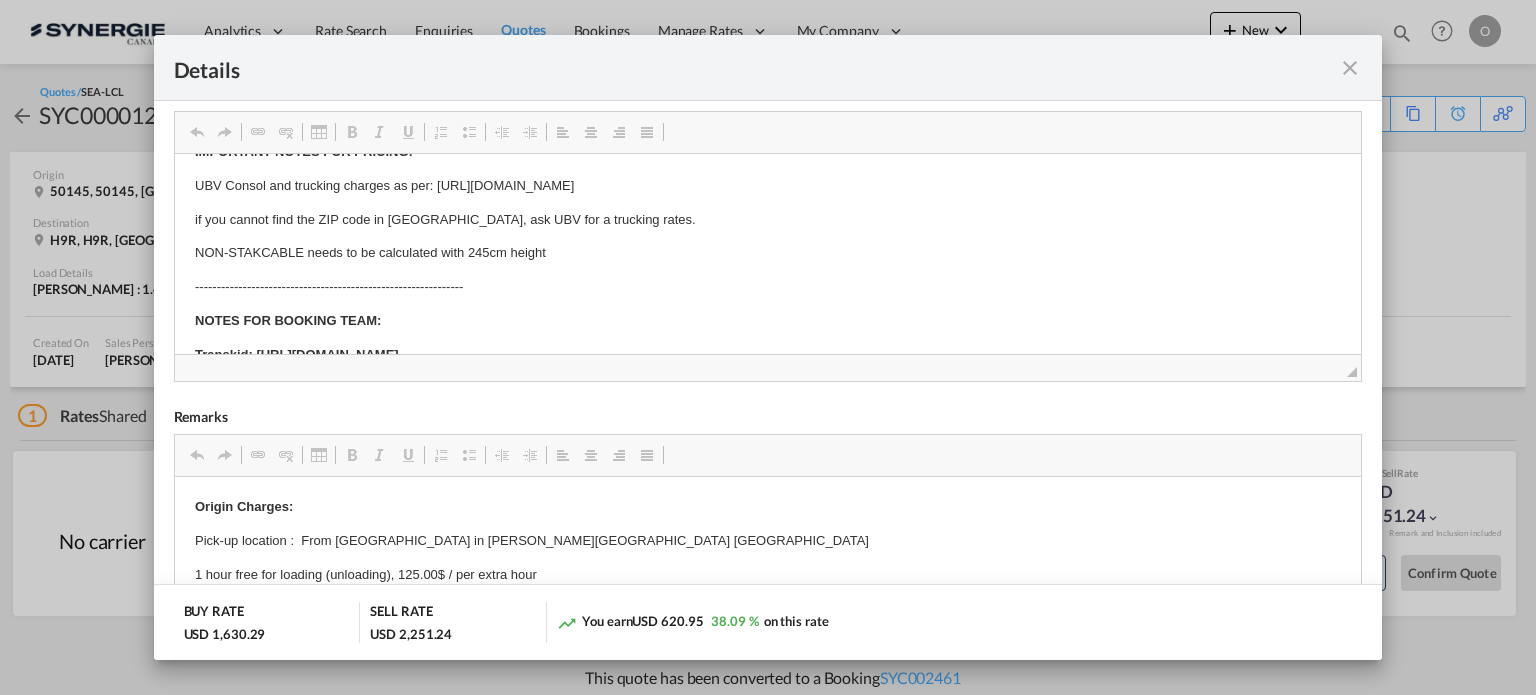 drag, startPoint x: 829, startPoint y: 286, endPoint x: 383, endPoint y: 285, distance: 446.00113 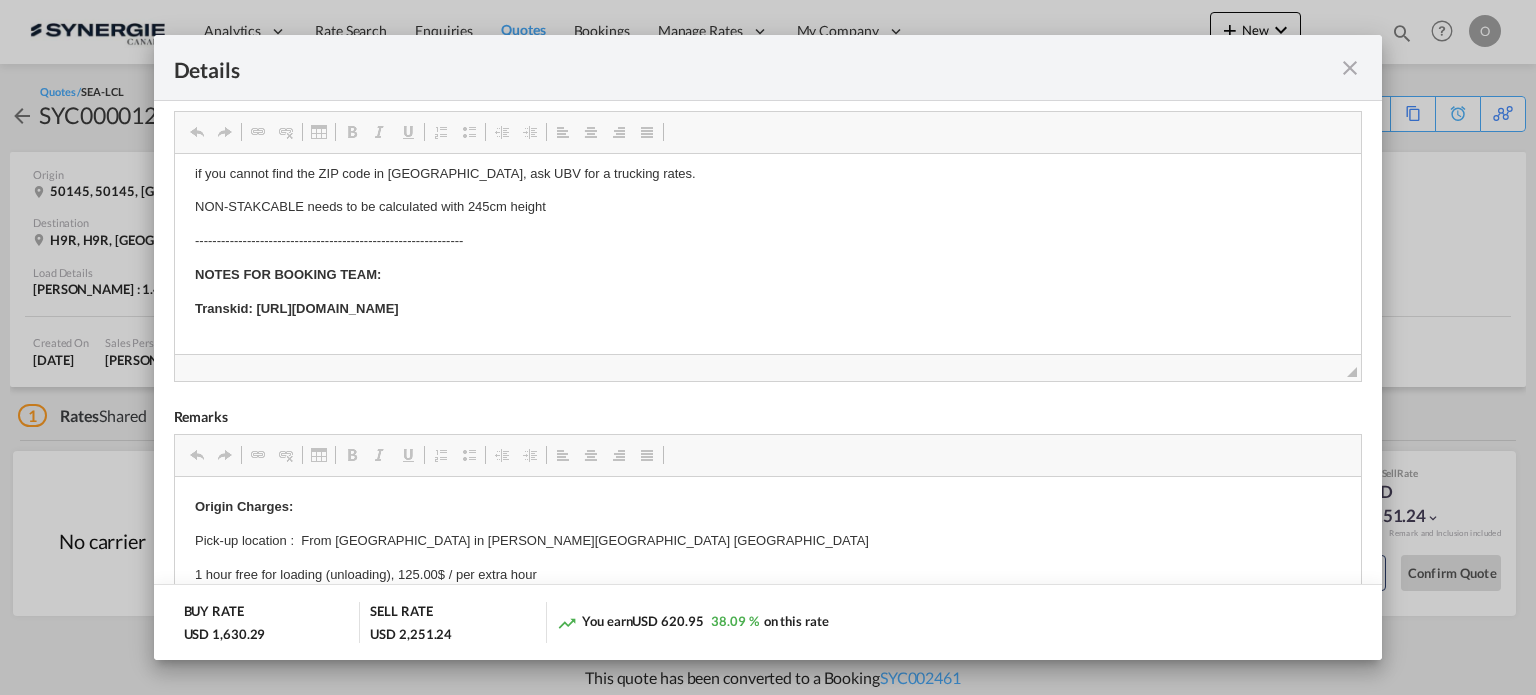 scroll, scrollTop: 97, scrollLeft: 0, axis: vertical 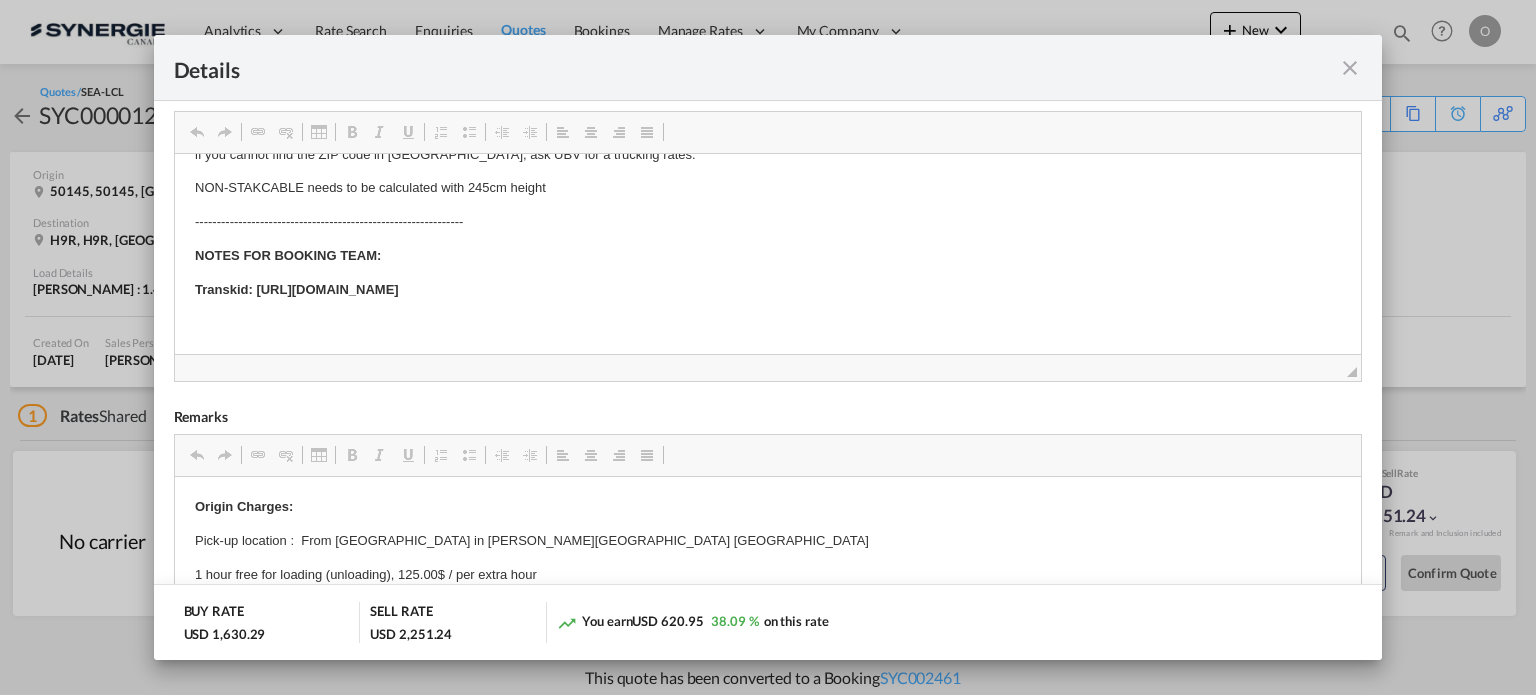 drag, startPoint x: 254, startPoint y: 291, endPoint x: 825, endPoint y: 294, distance: 571.0079 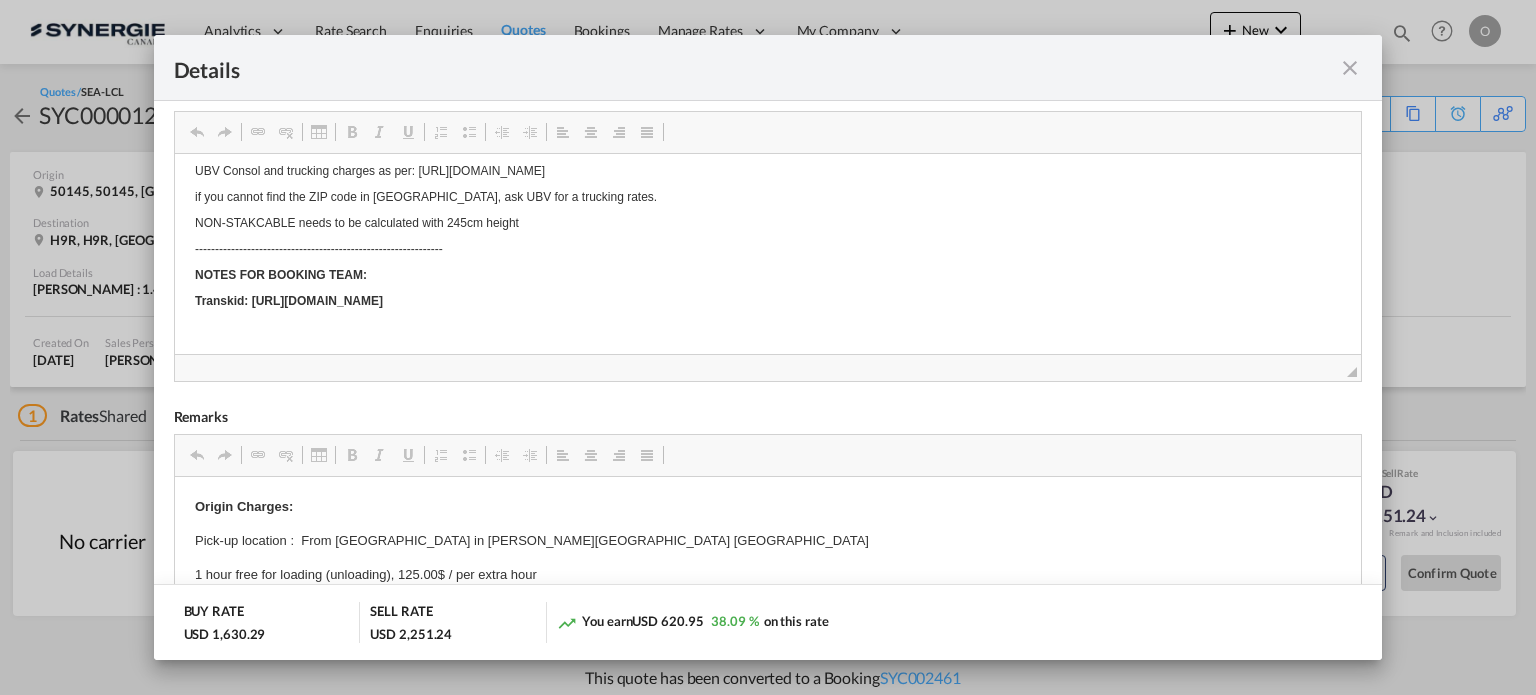 scroll, scrollTop: 32, scrollLeft: 0, axis: vertical 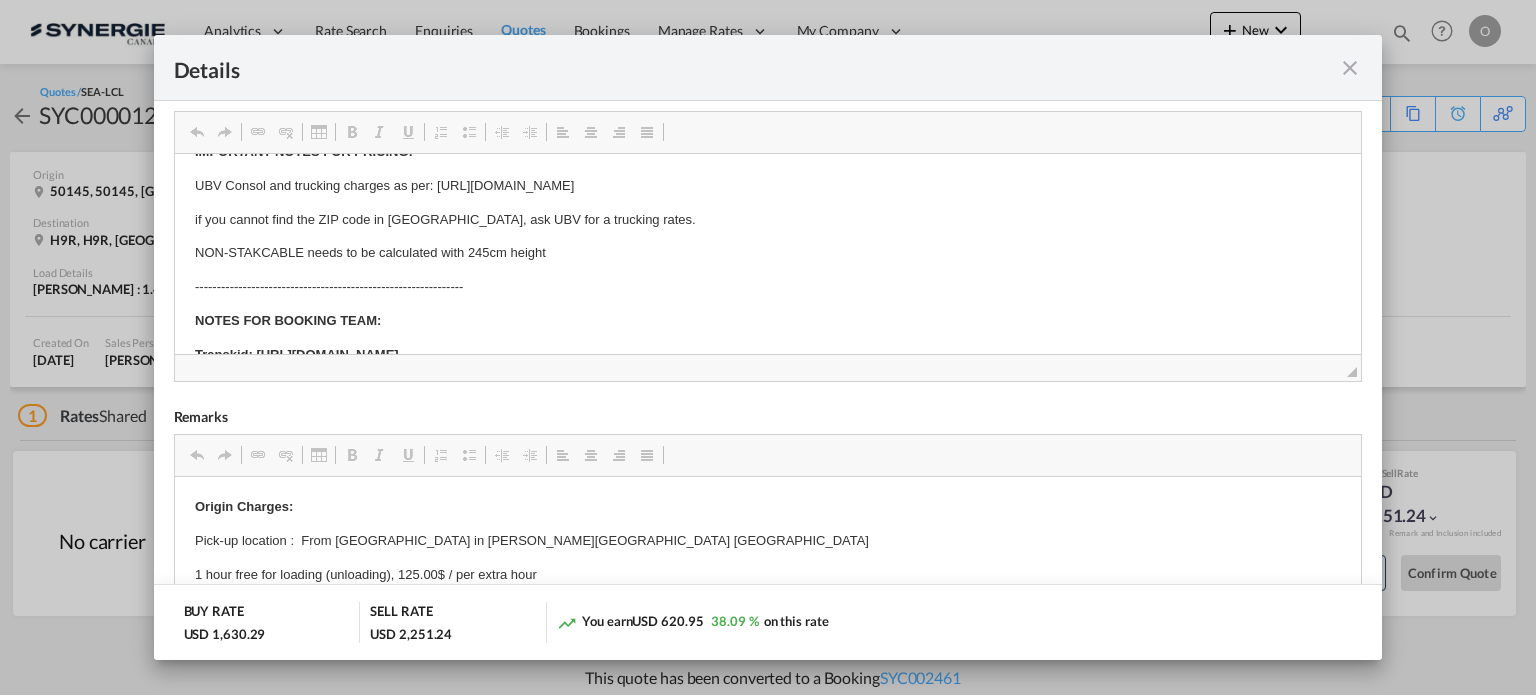 click at bounding box center [1350, 68] 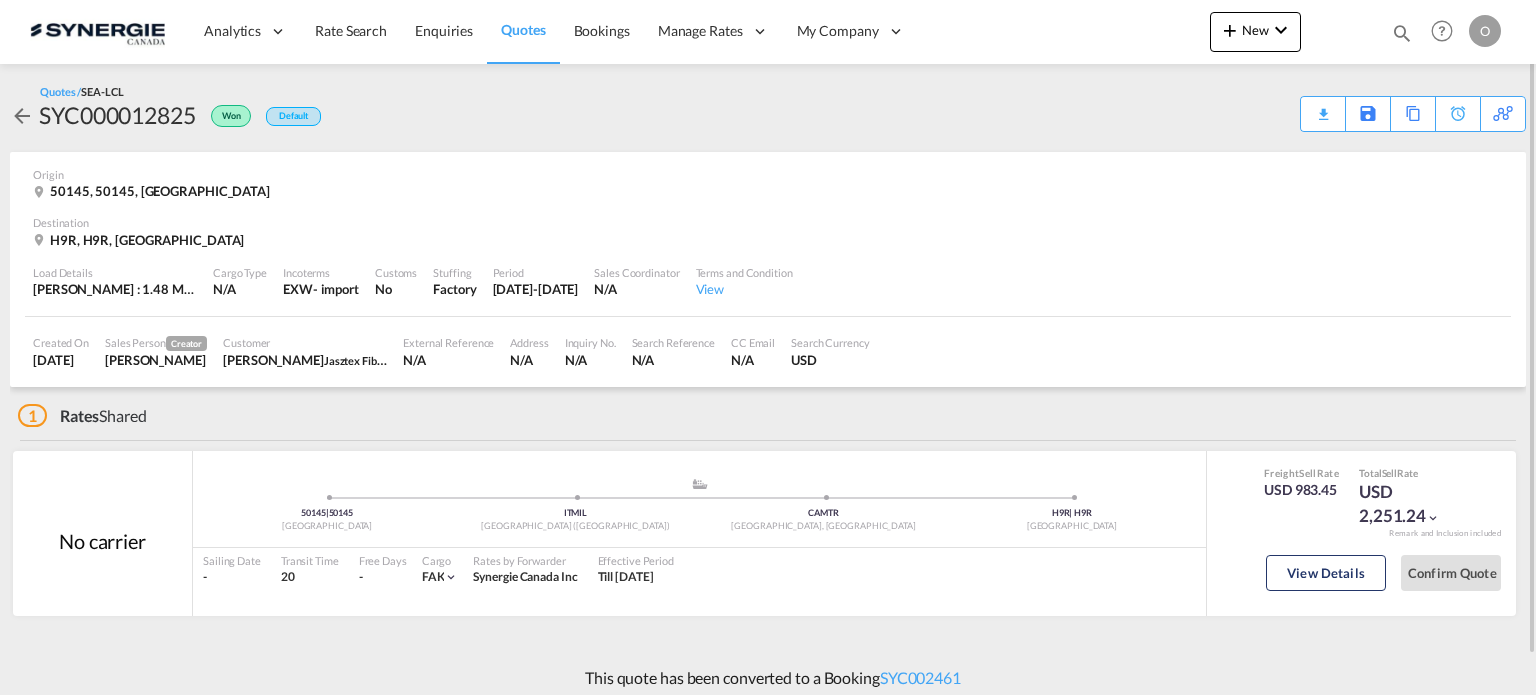 click at bounding box center (1402, 33) 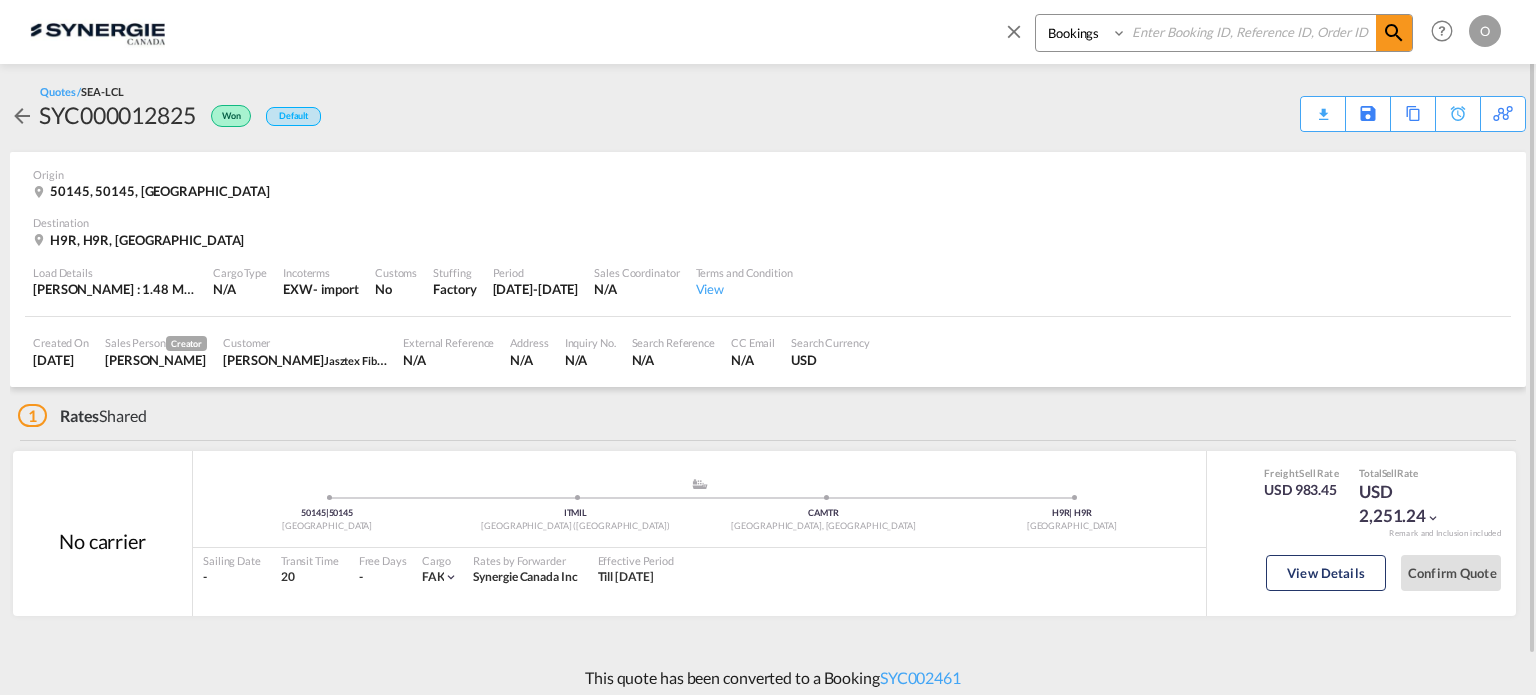 click on "Bookings Quotes Enquiries" at bounding box center (1083, 33) 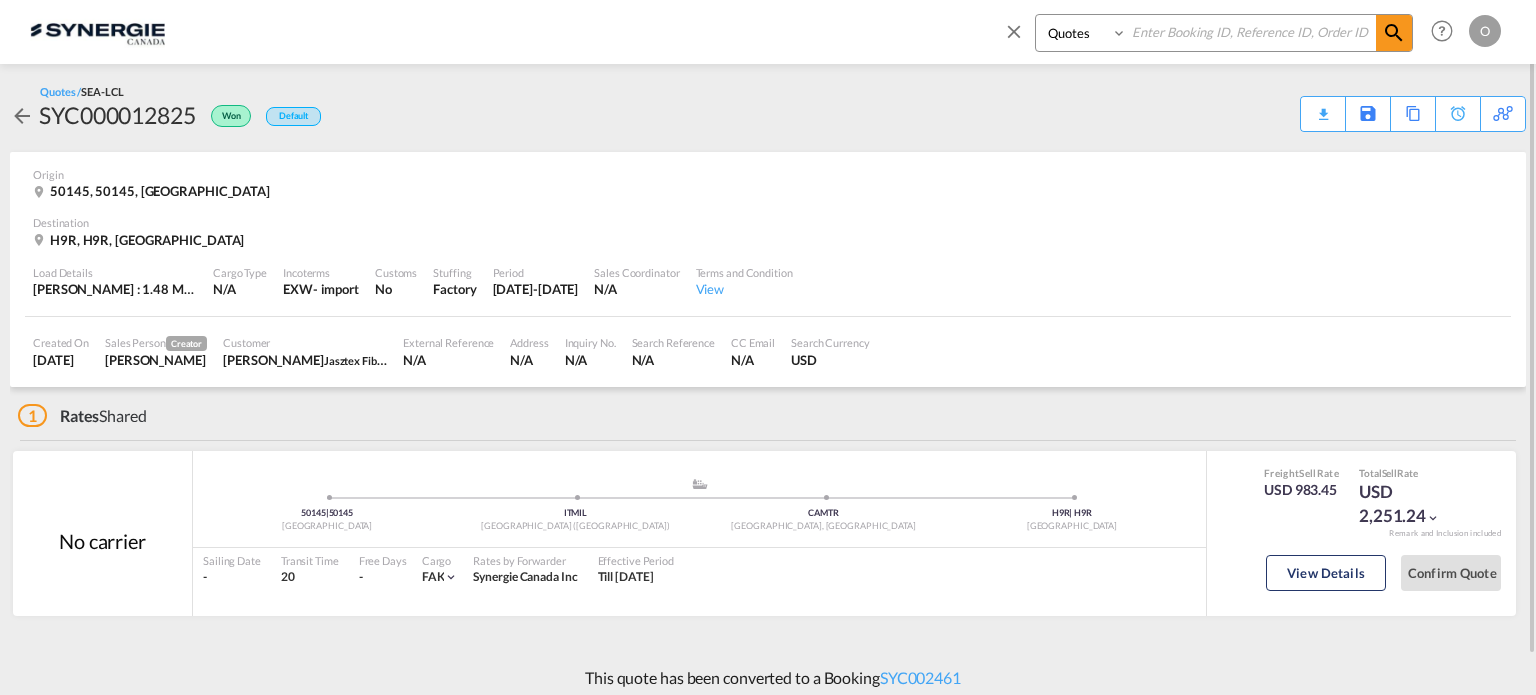 click on "Bookings Quotes Enquiries" at bounding box center [1083, 33] 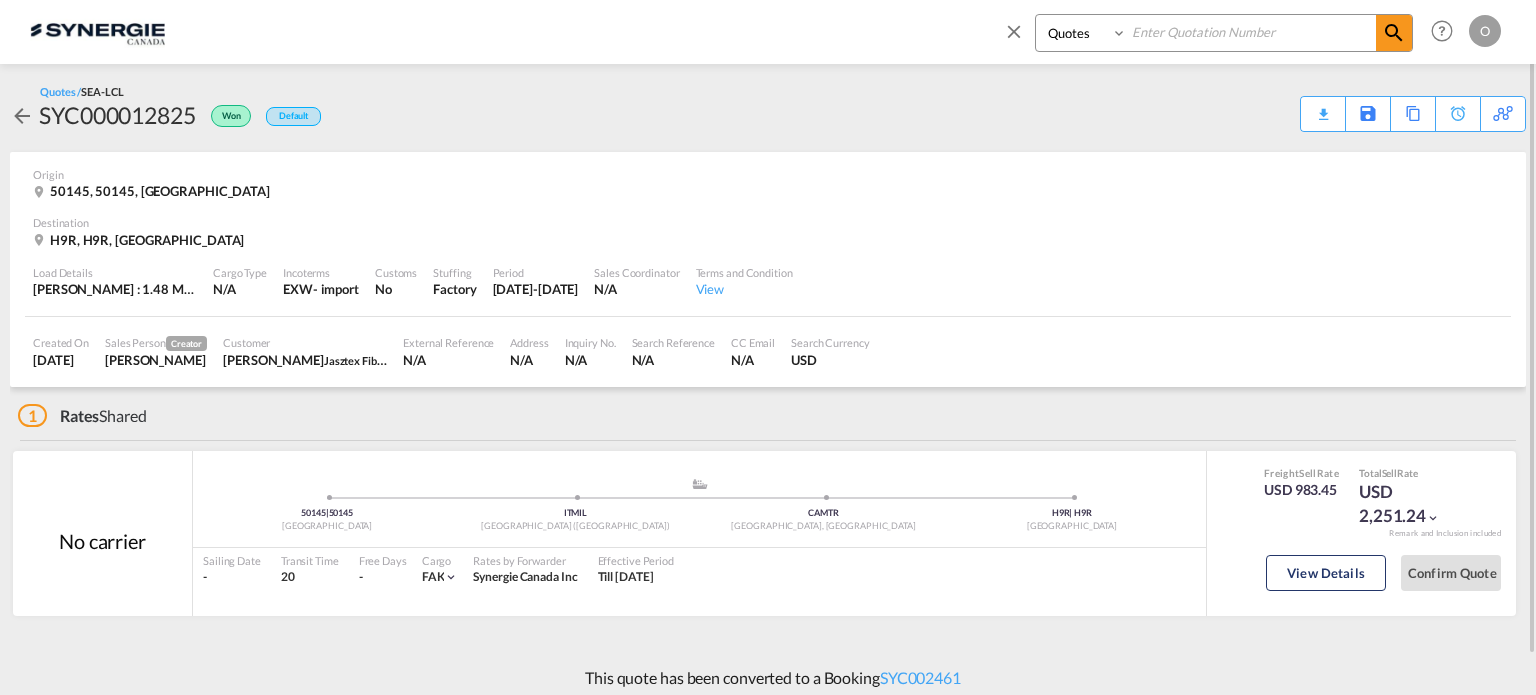 click at bounding box center (1251, 32) 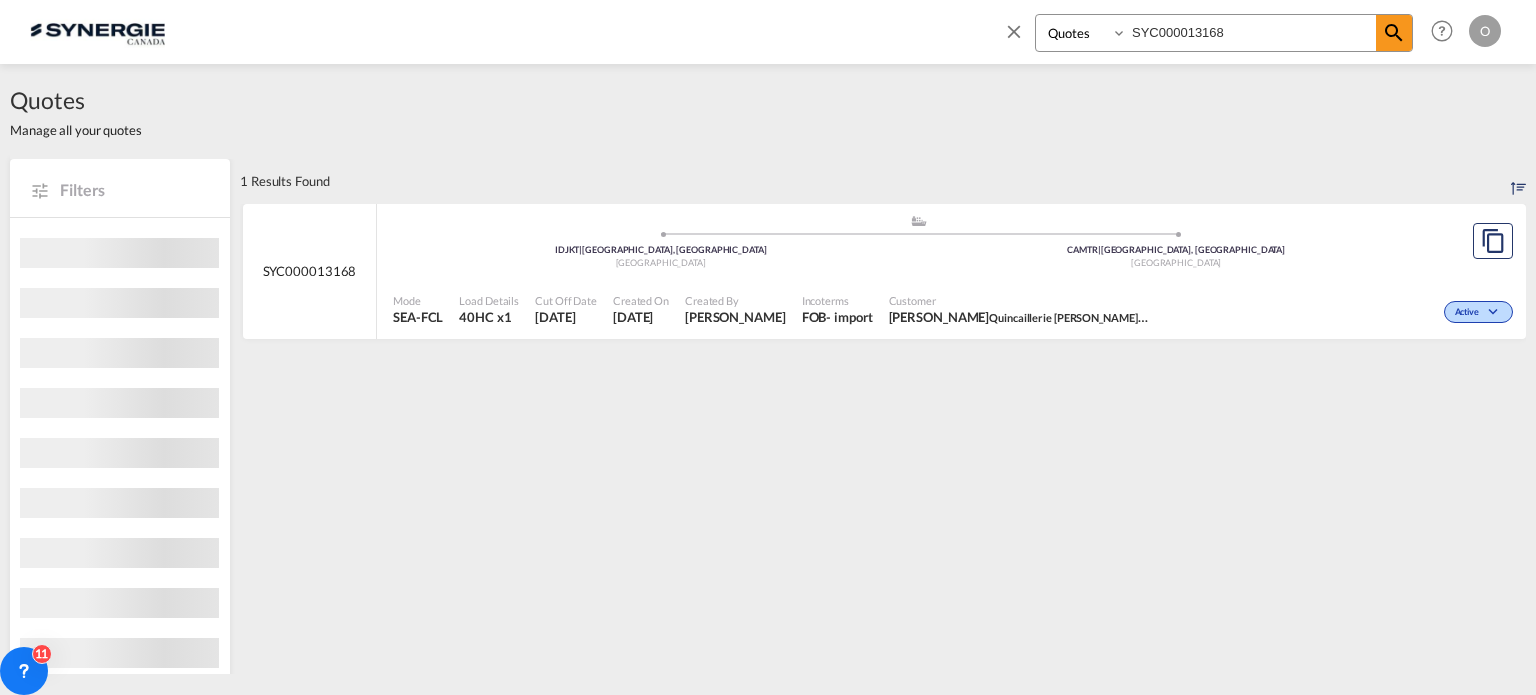 click on "Customer
Marilyn Meunier
Quincaillerie Rabel Inc" at bounding box center (1019, 310) 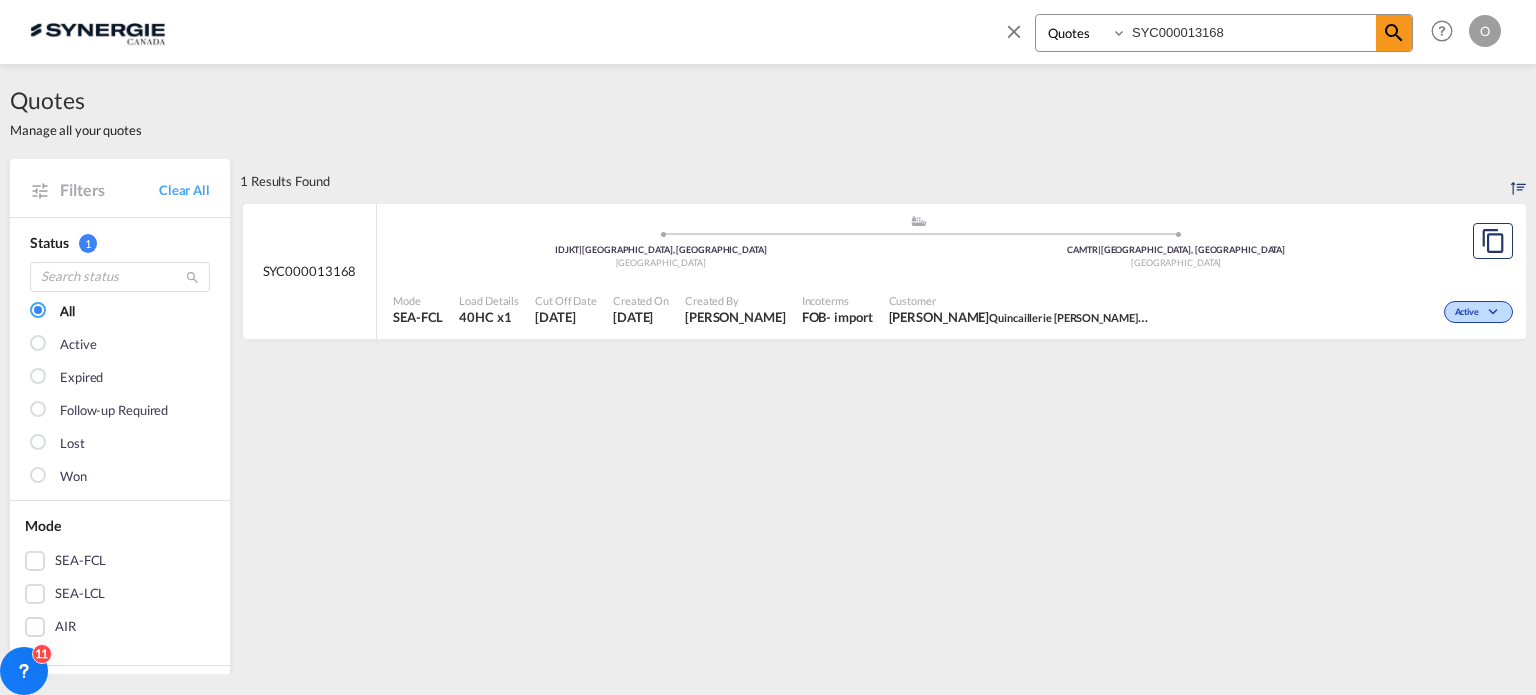 click on "SYC000013168" at bounding box center (1251, 32) 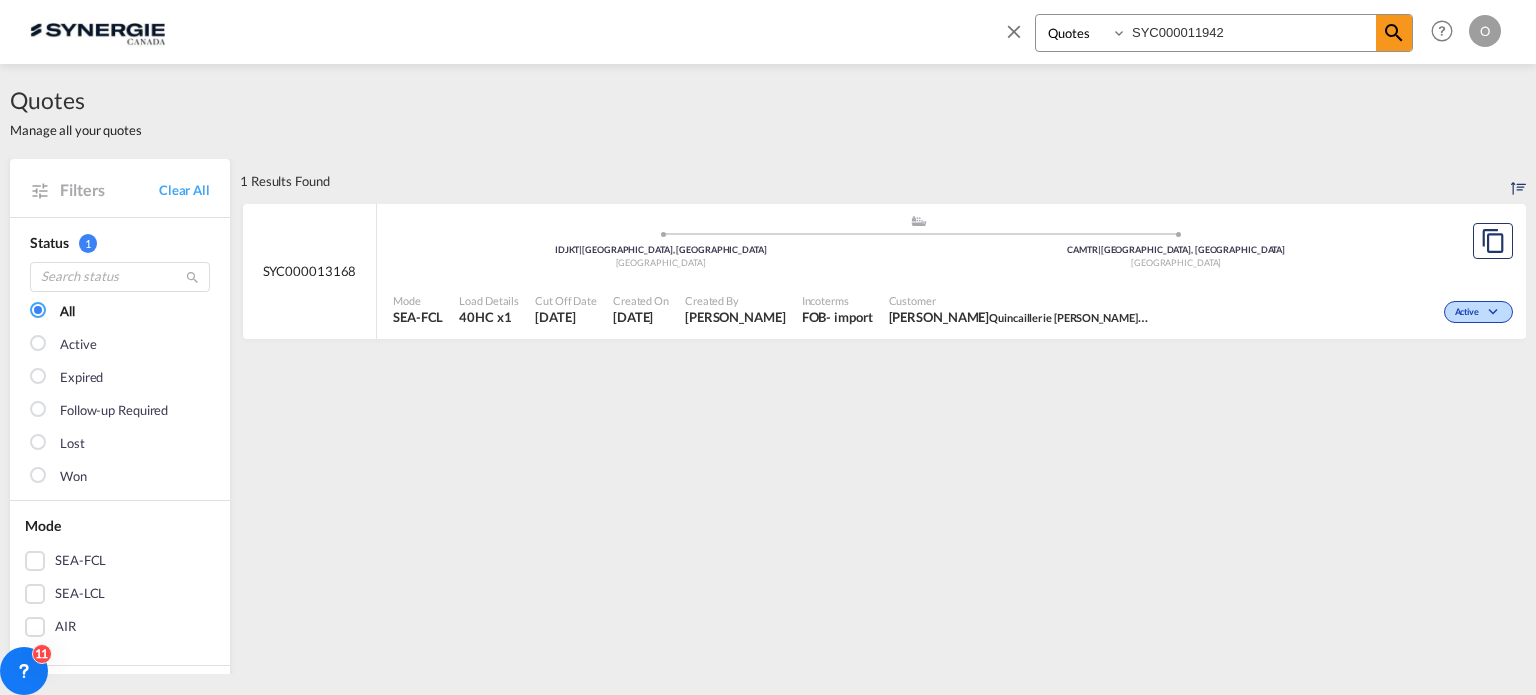 type on "SYC000011942" 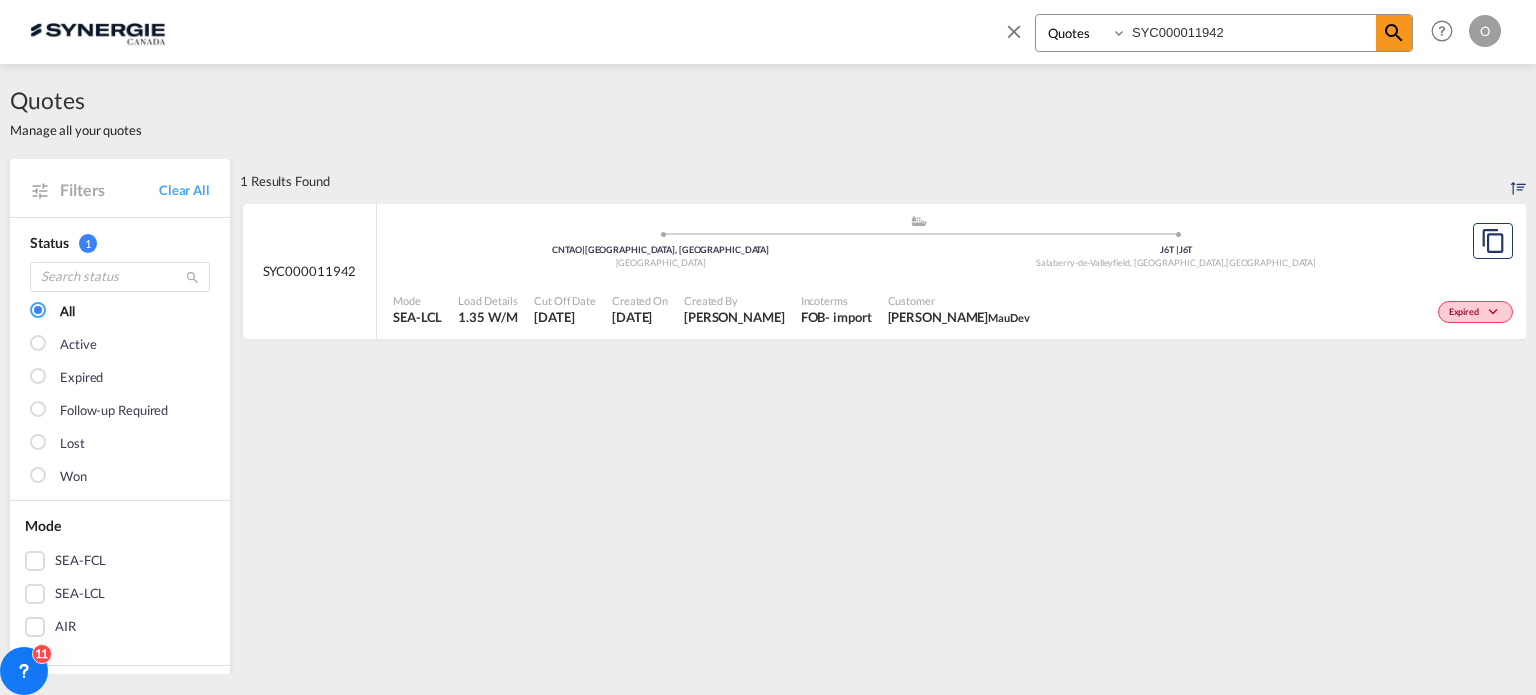 click on "Expired" at bounding box center [1278, 310] 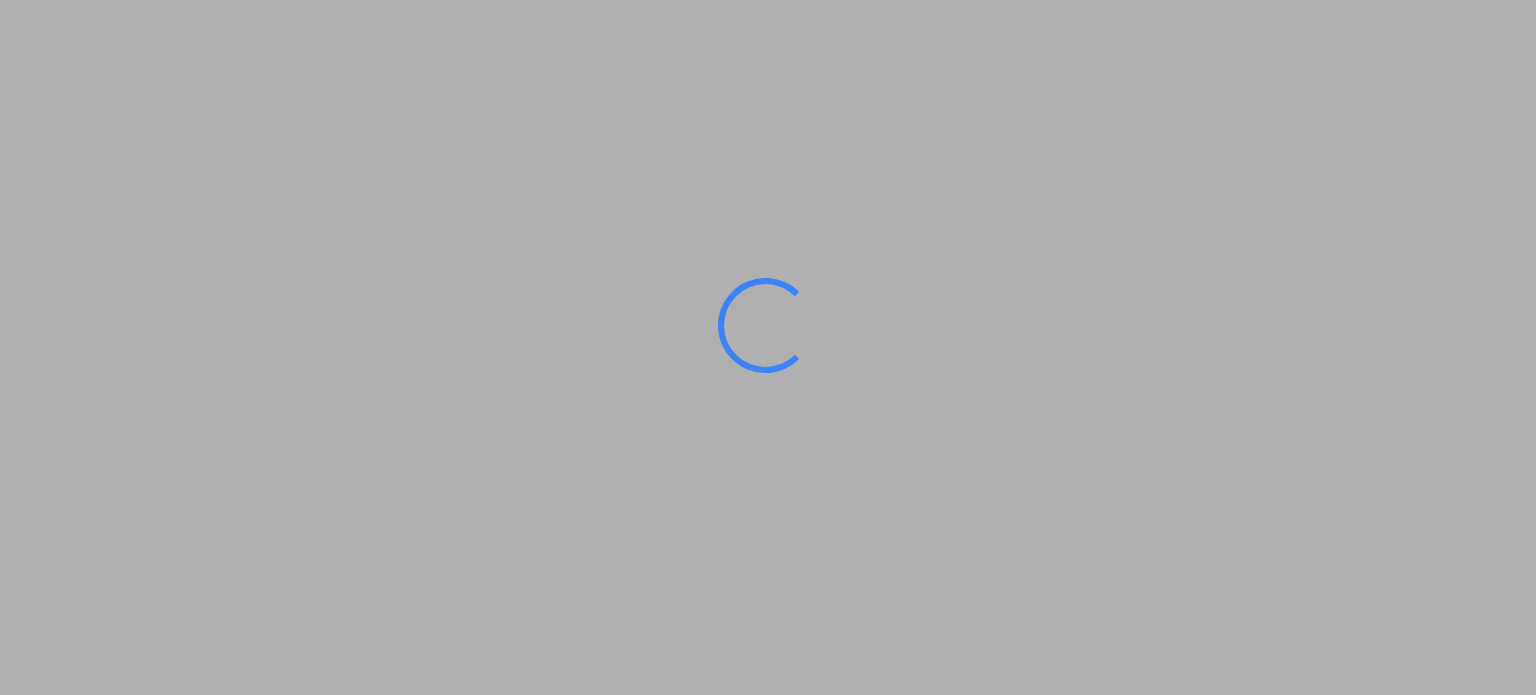 scroll, scrollTop: 0, scrollLeft: 0, axis: both 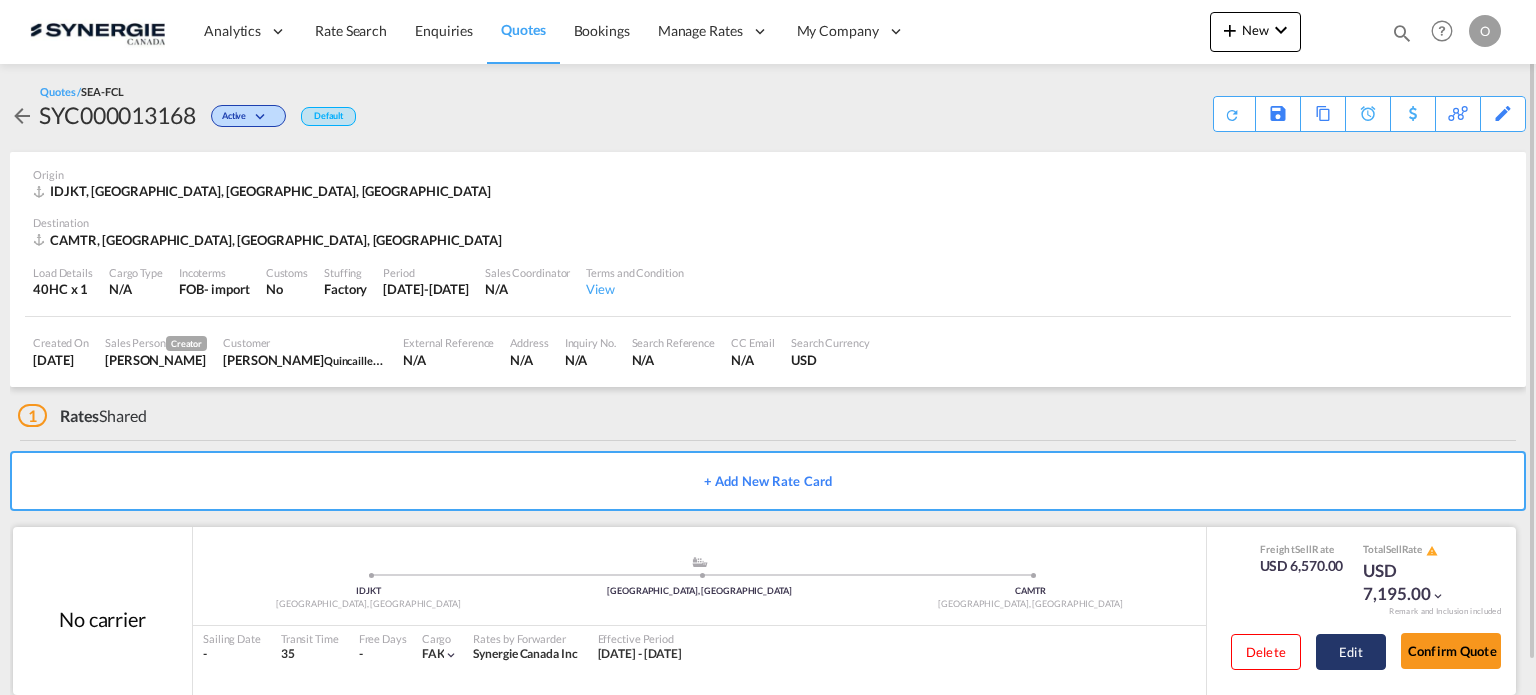click on "Edit" at bounding box center [1351, 652] 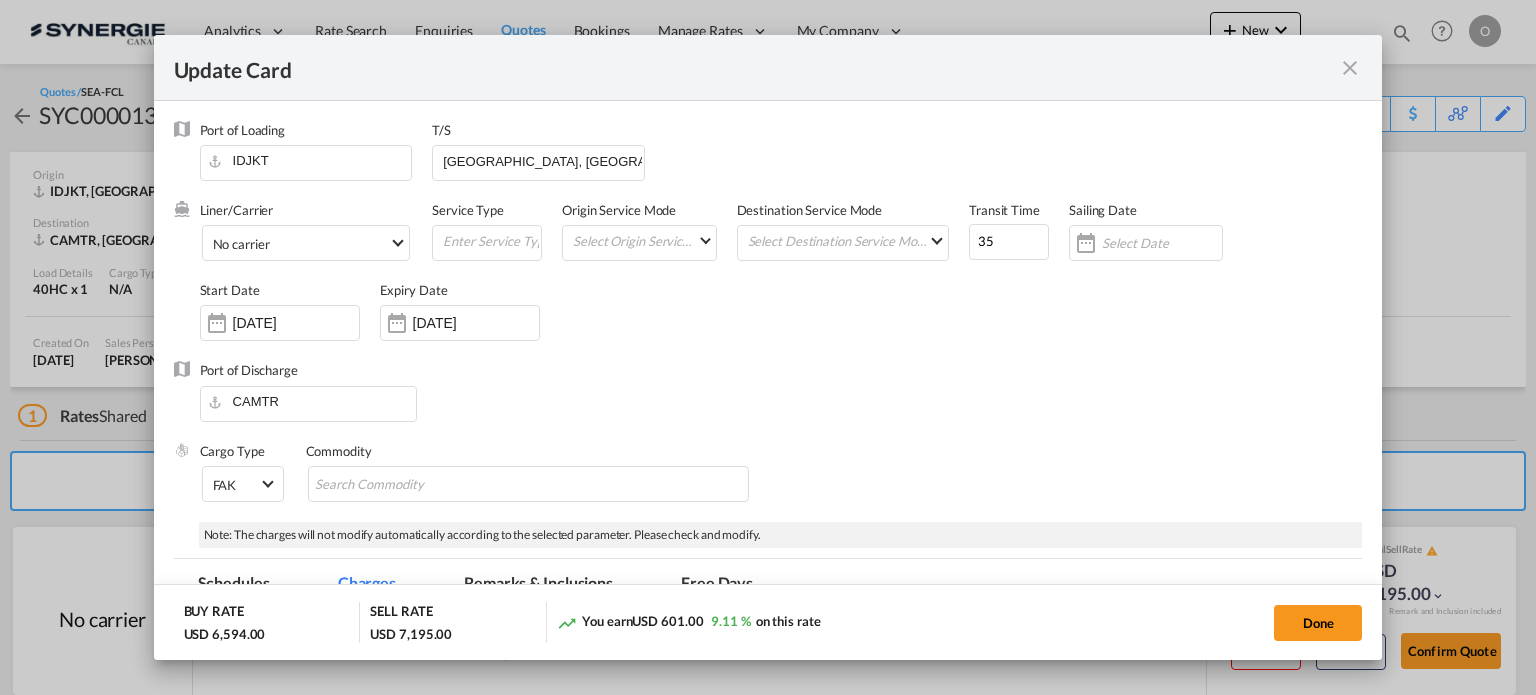 select on "per container" 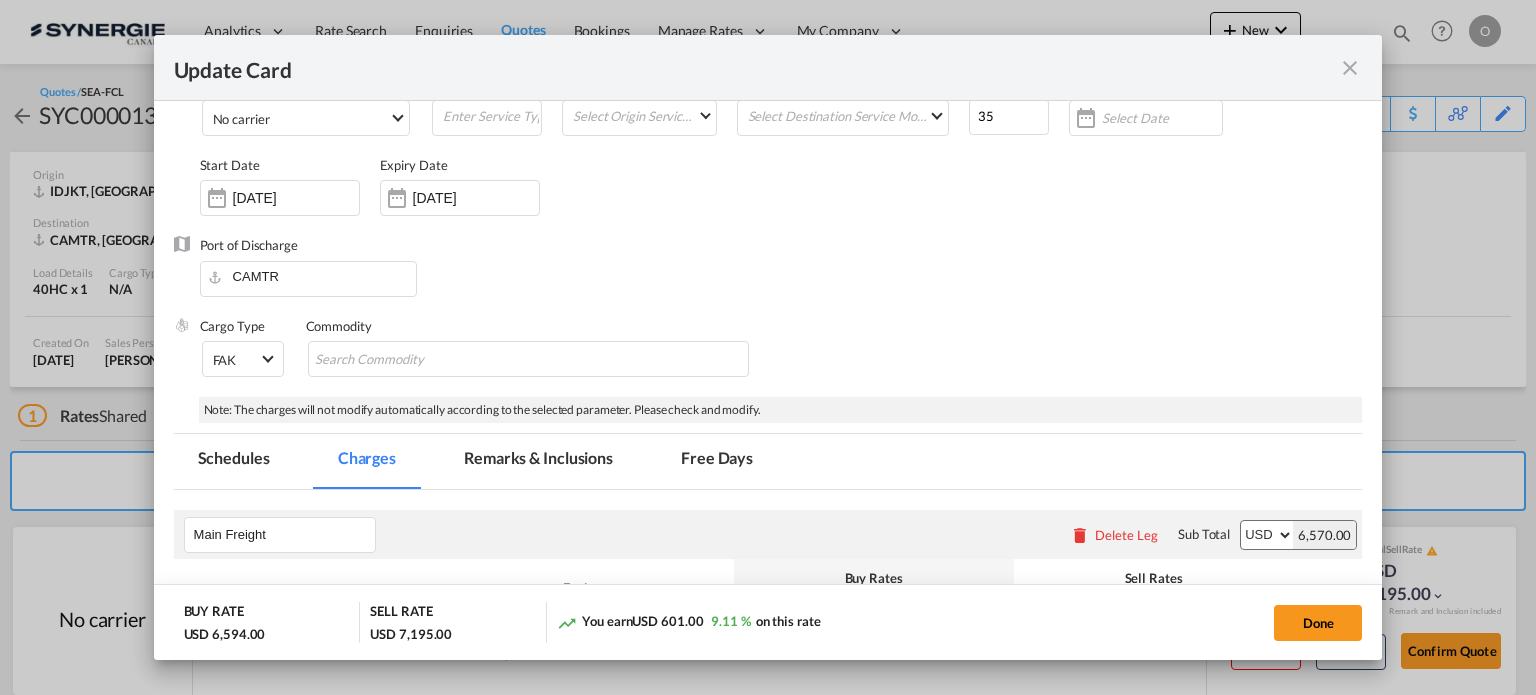 scroll, scrollTop: 200, scrollLeft: 0, axis: vertical 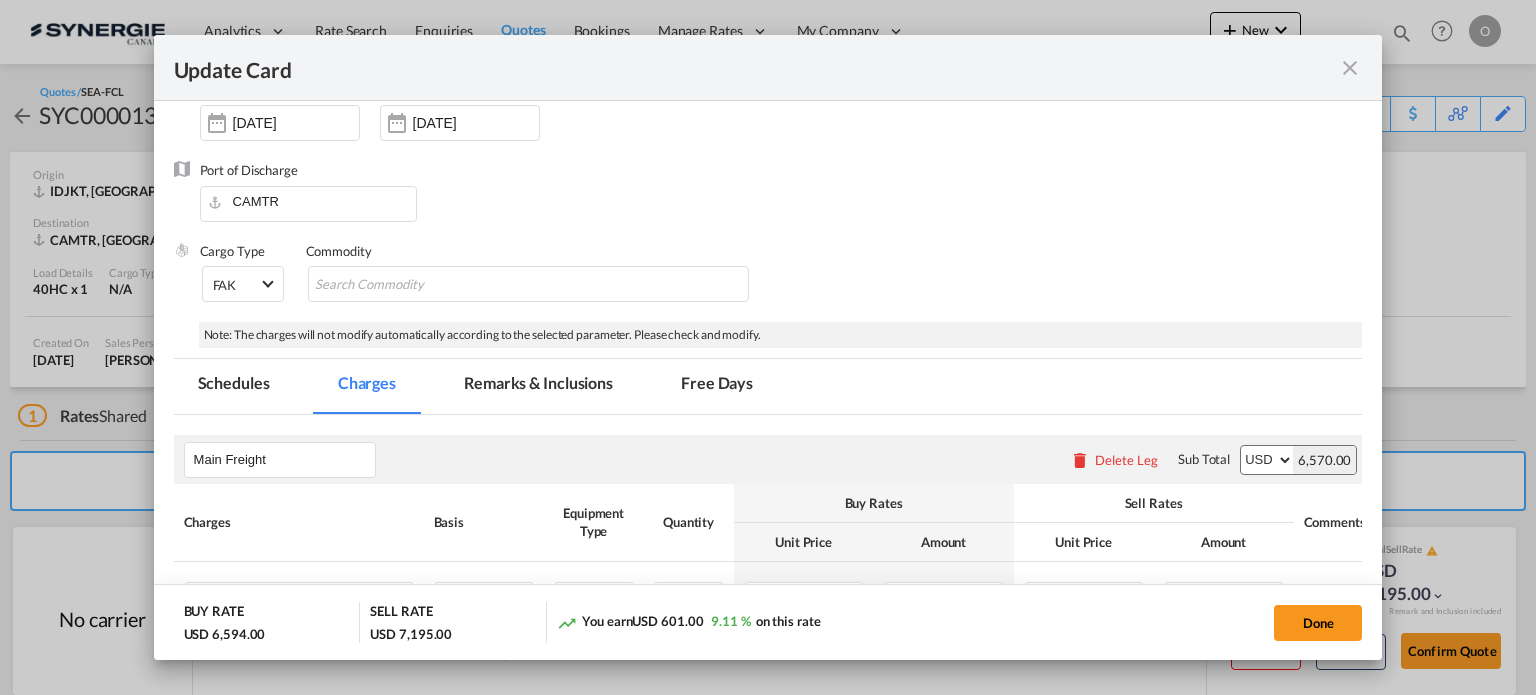 drag, startPoint x: 514, startPoint y: 386, endPoint x: 530, endPoint y: 402, distance: 22.627417 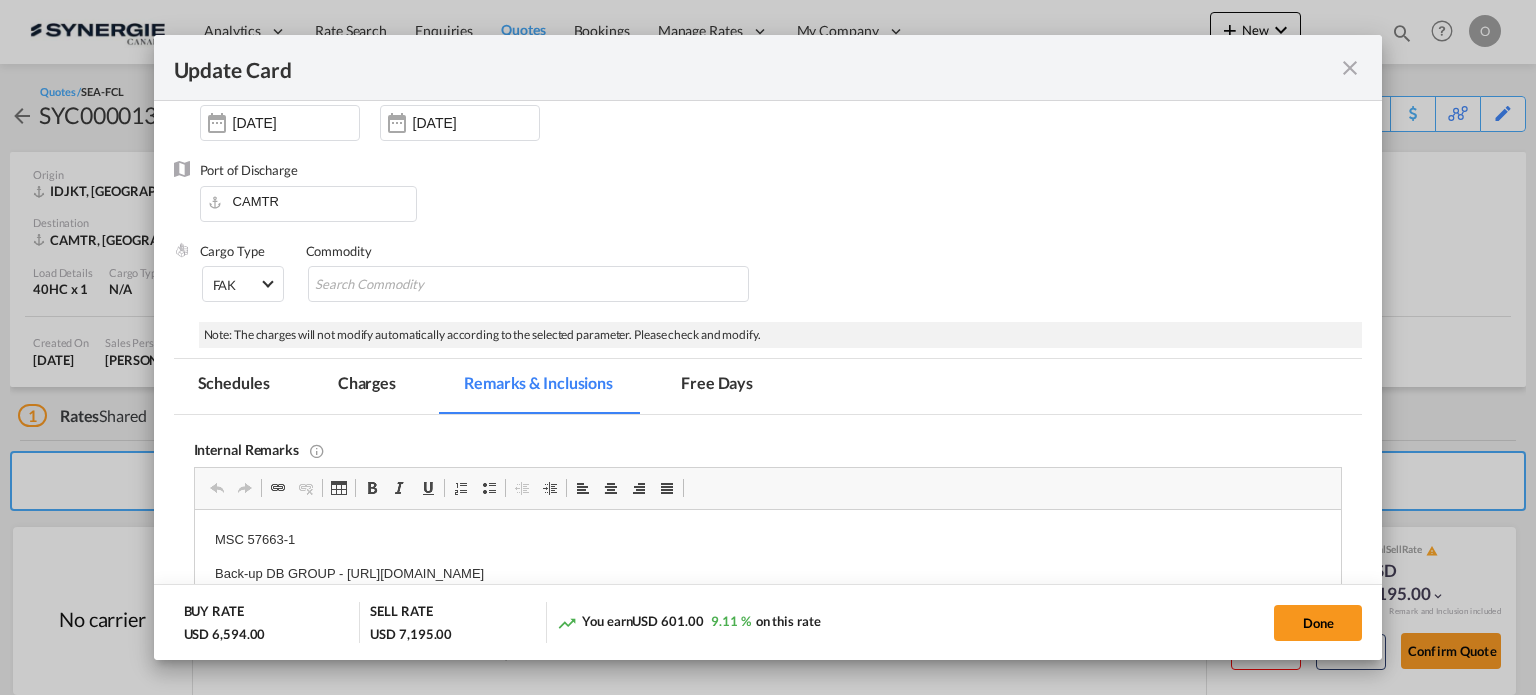scroll, scrollTop: 0, scrollLeft: 0, axis: both 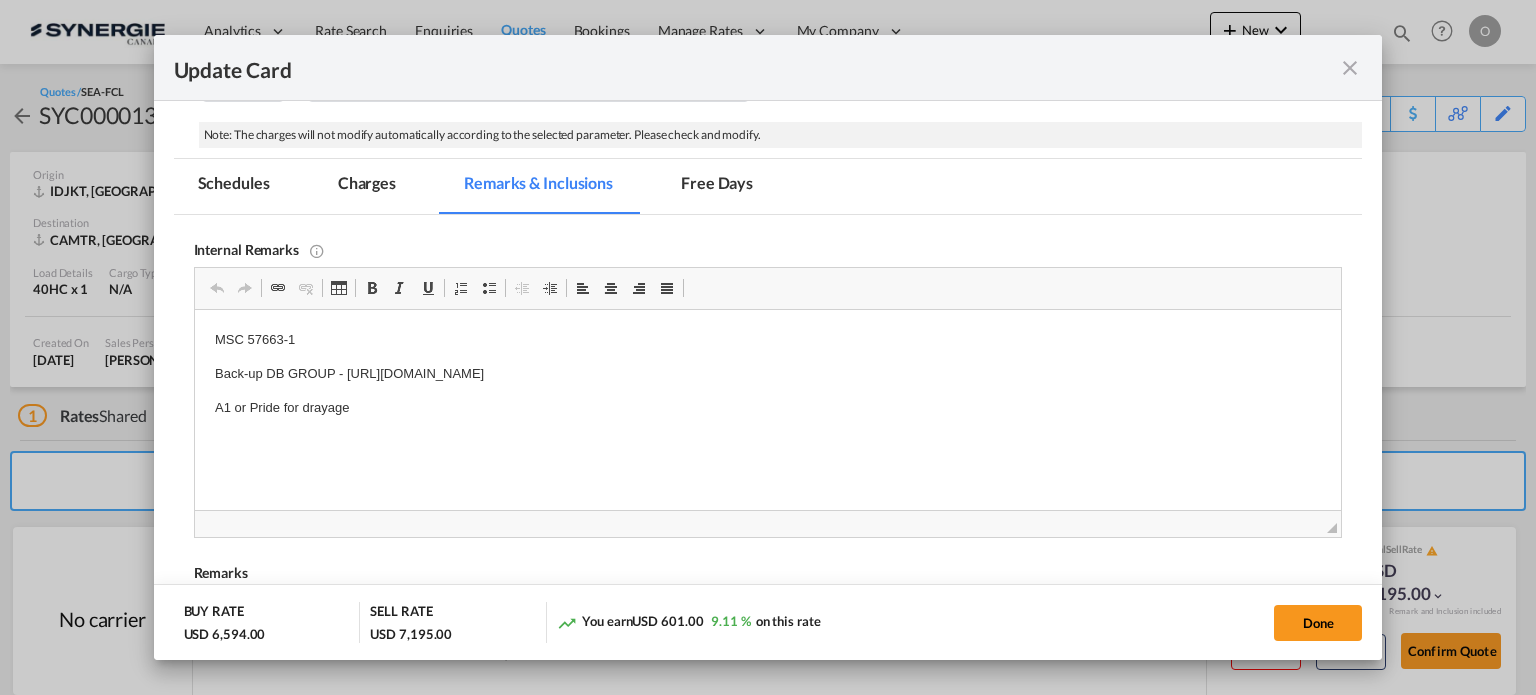 click on "Charges" at bounding box center [367, 186] 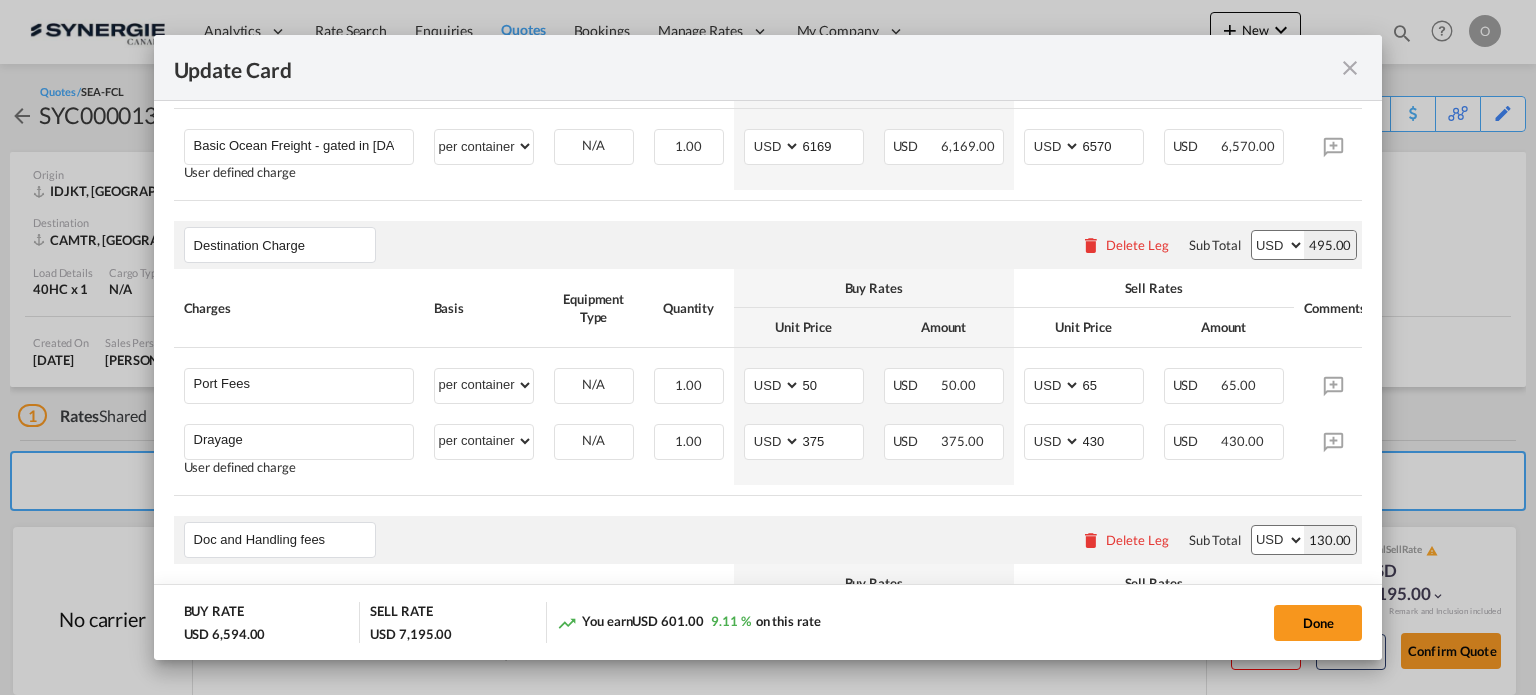 scroll, scrollTop: 700, scrollLeft: 0, axis: vertical 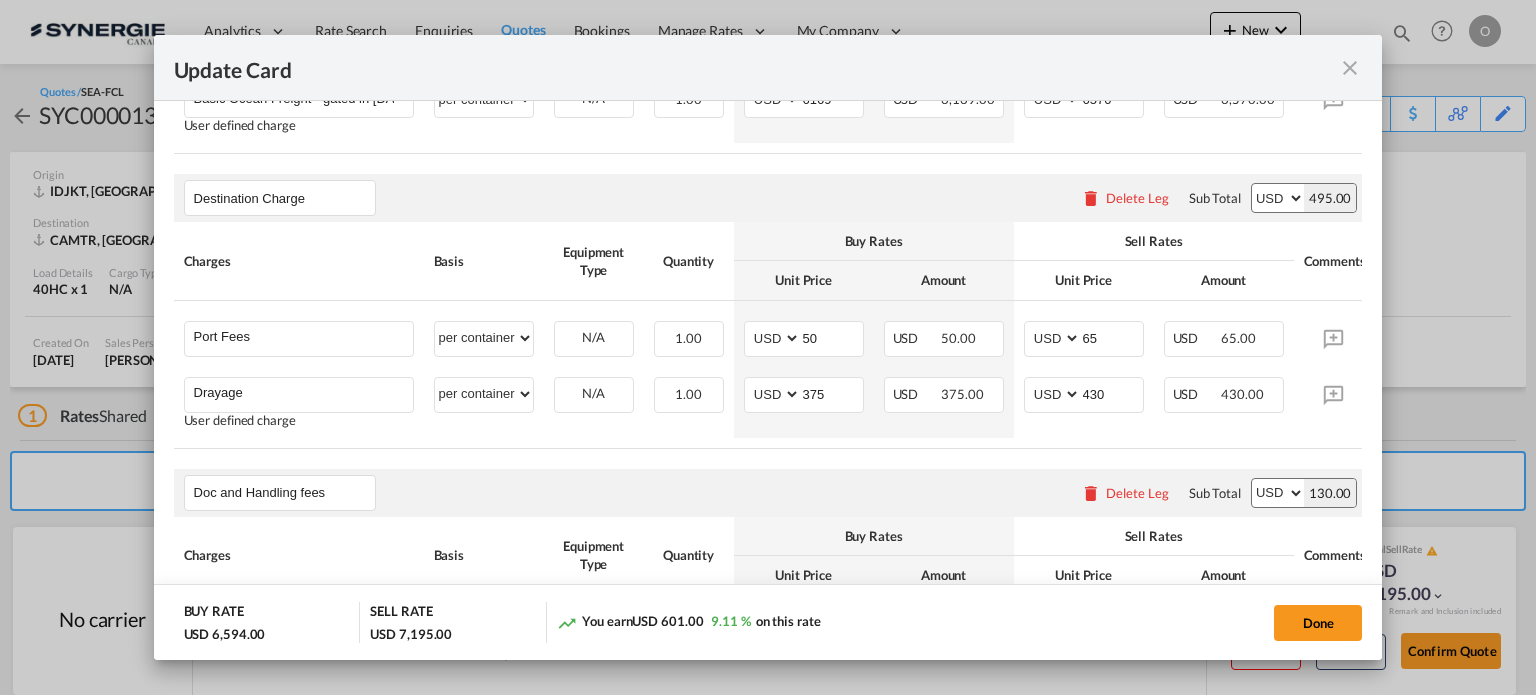 click at bounding box center [1350, 68] 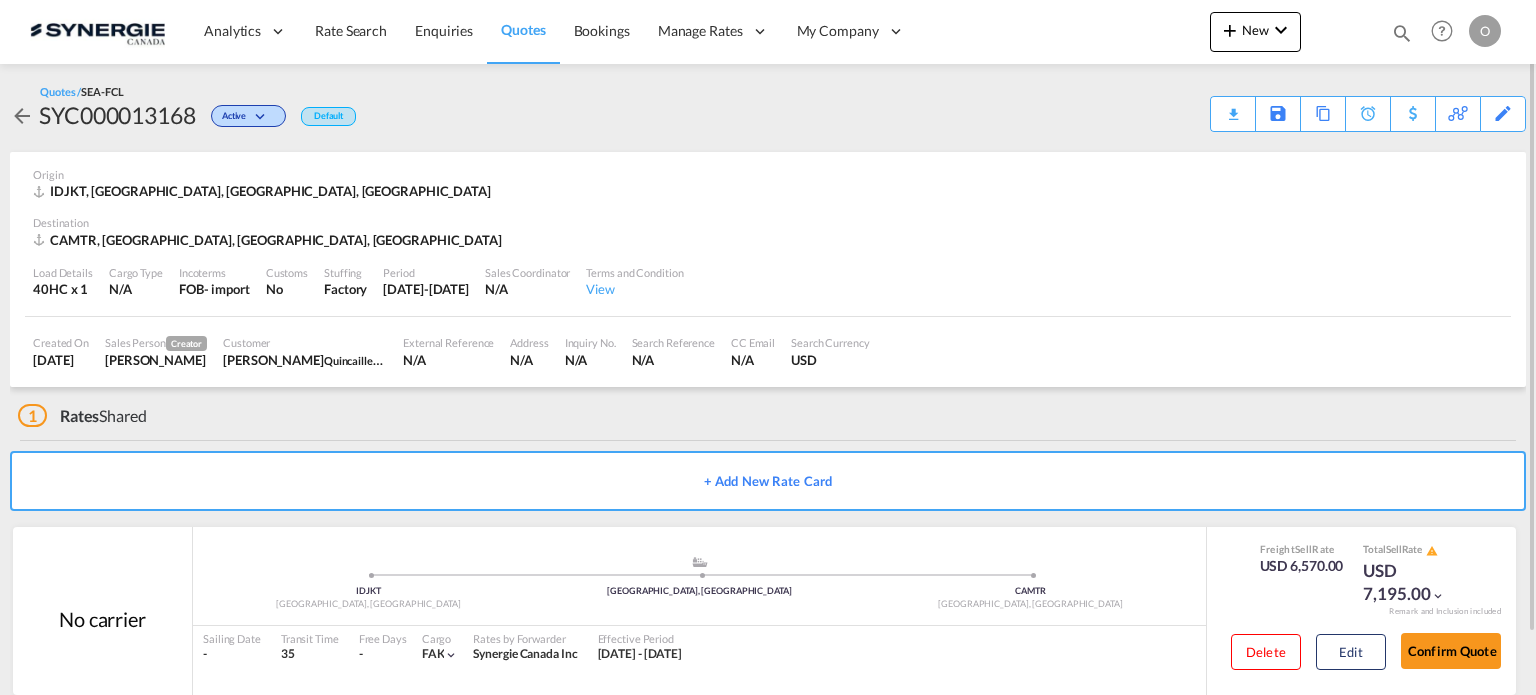 drag, startPoint x: 1379, startPoint y: 26, endPoint x: 1360, endPoint y: 31, distance: 19.646883 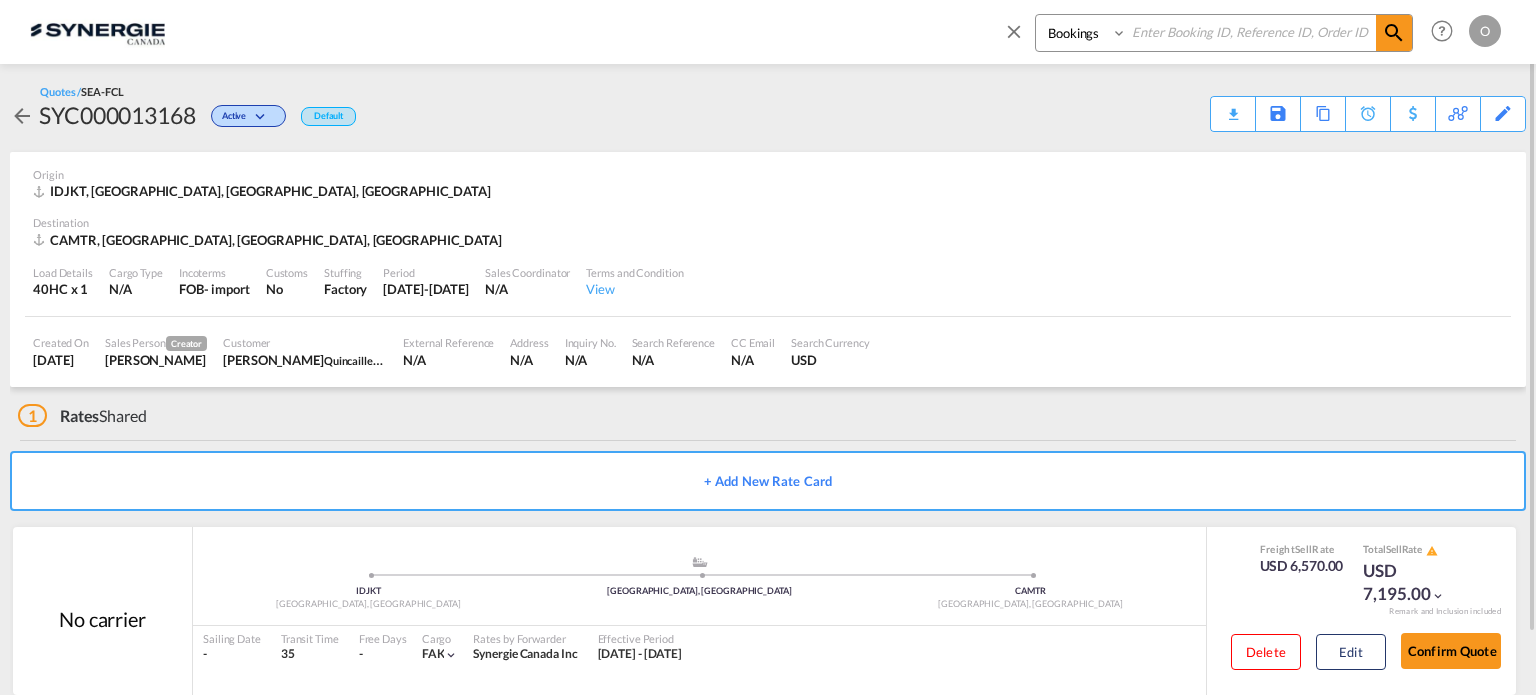 click on "Bookings Quotes Enquiries" at bounding box center [1083, 33] 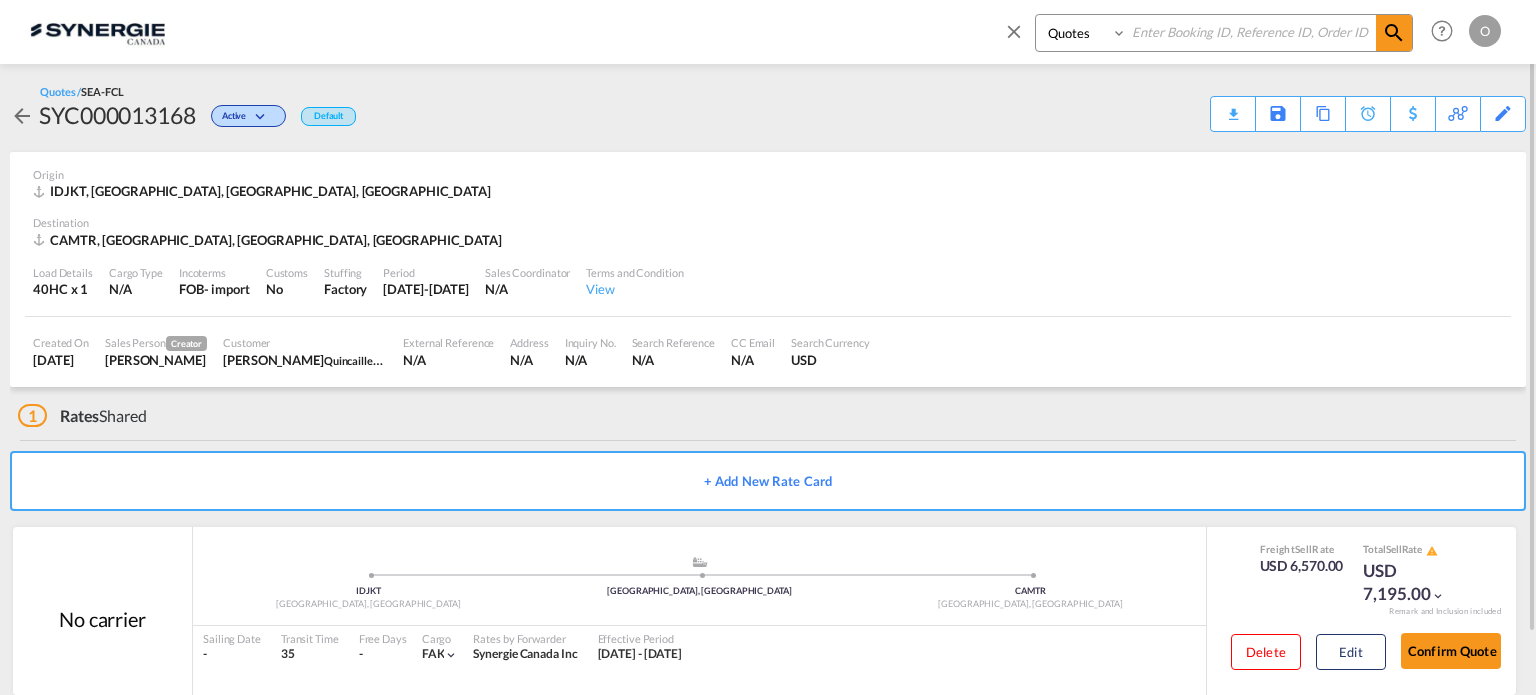 click on "Bookings Quotes Enquiries" at bounding box center [1083, 33] 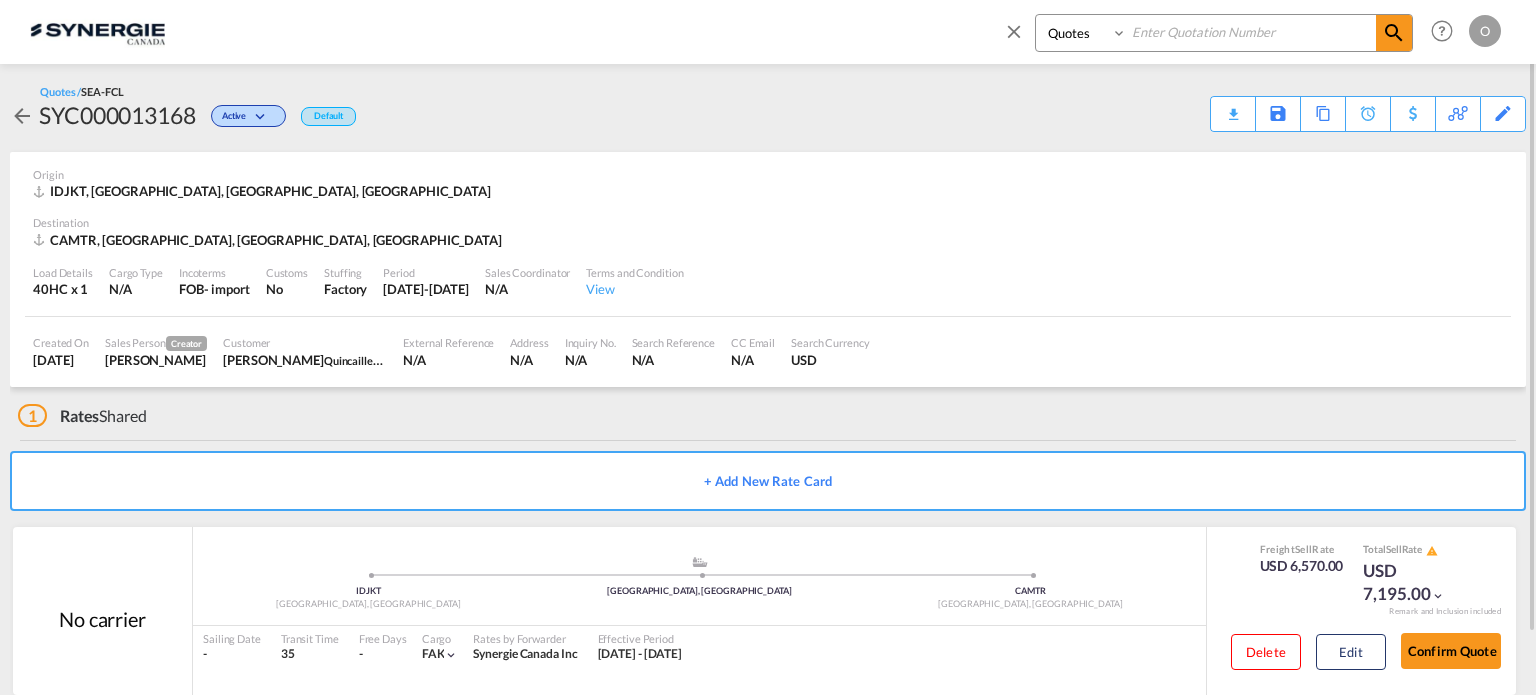 click at bounding box center [1251, 32] 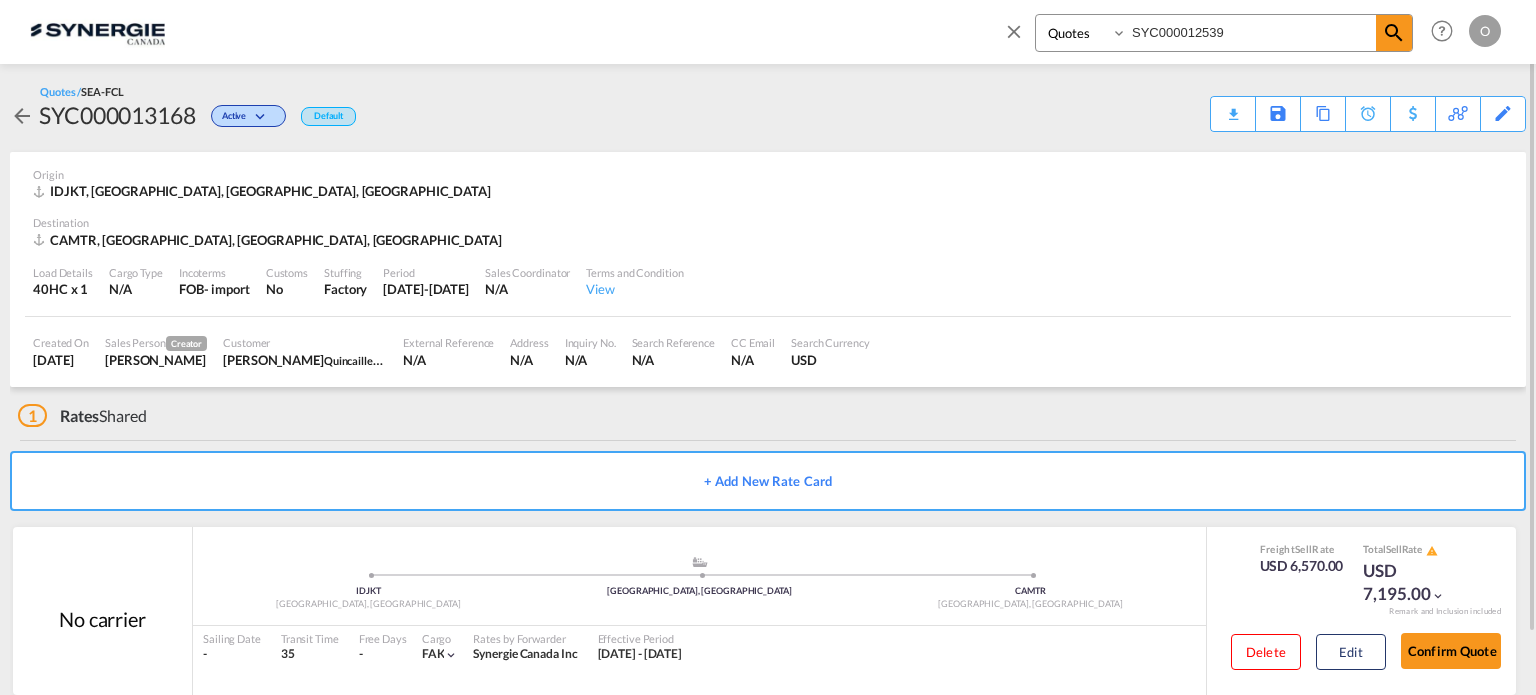 type on "SYC000012539" 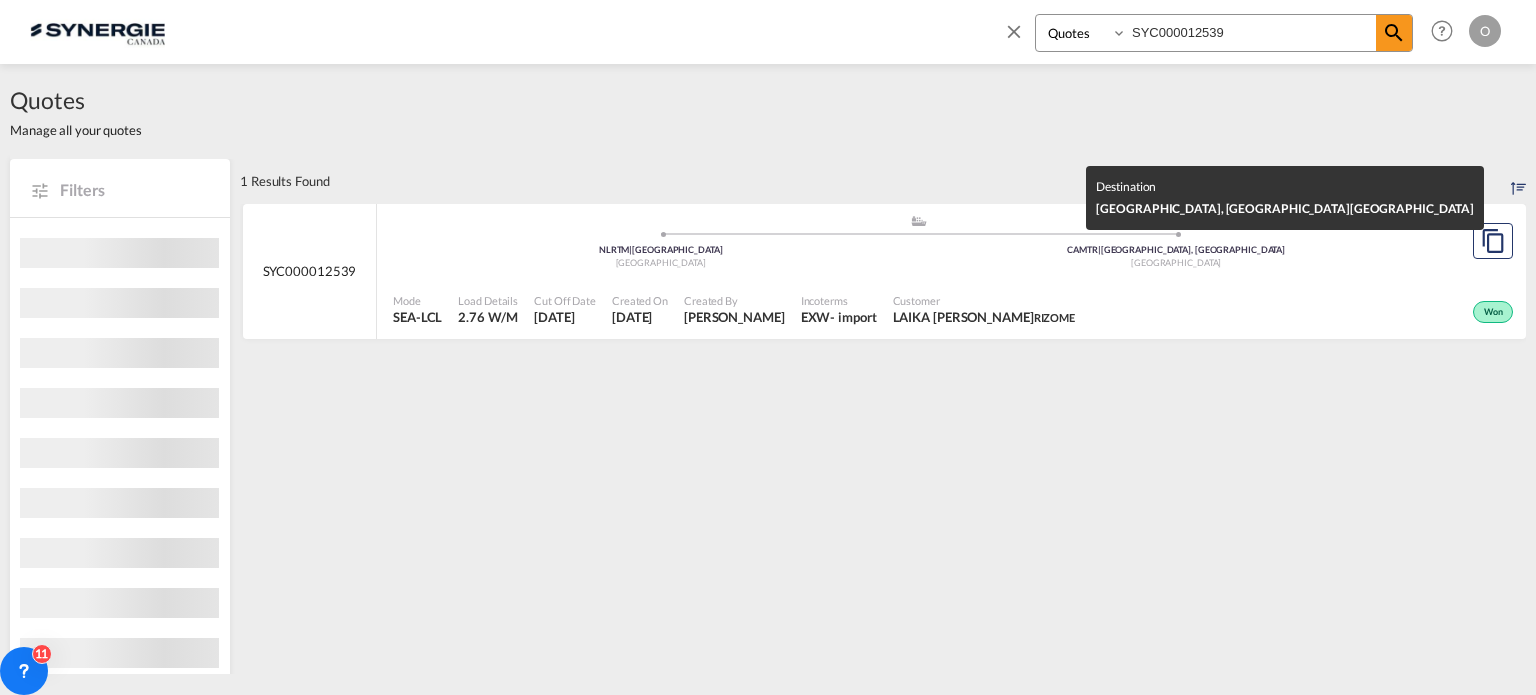 click on "[GEOGRAPHIC_DATA]" at bounding box center [1177, 263] 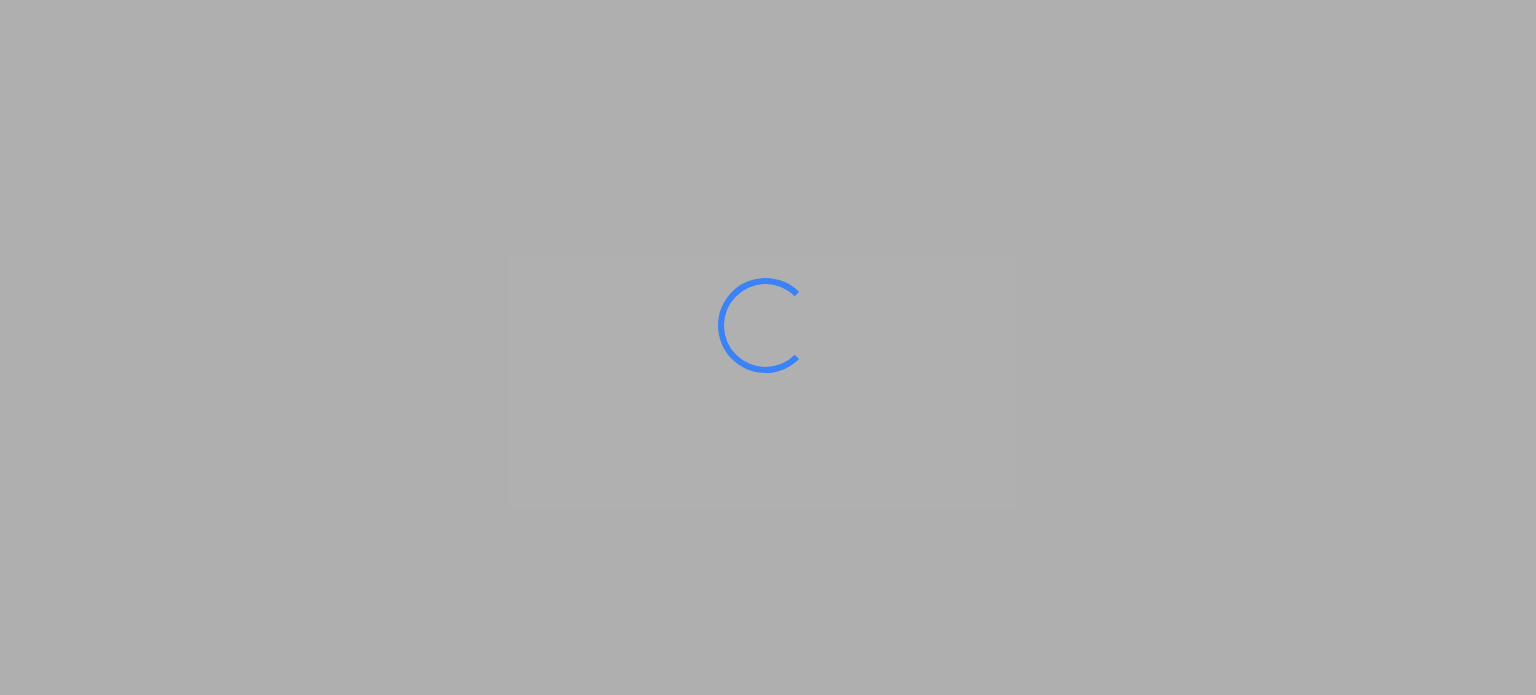 scroll, scrollTop: 0, scrollLeft: 0, axis: both 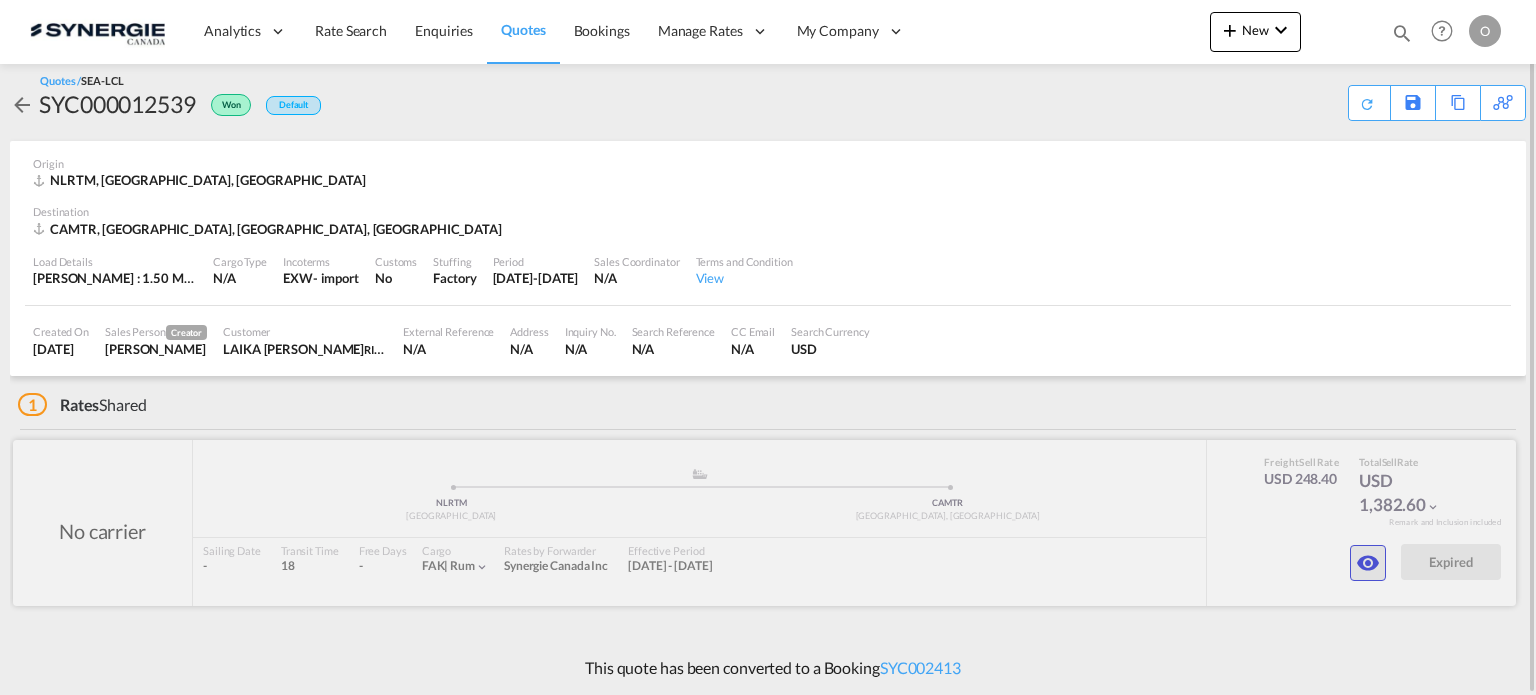 click at bounding box center (1368, 563) 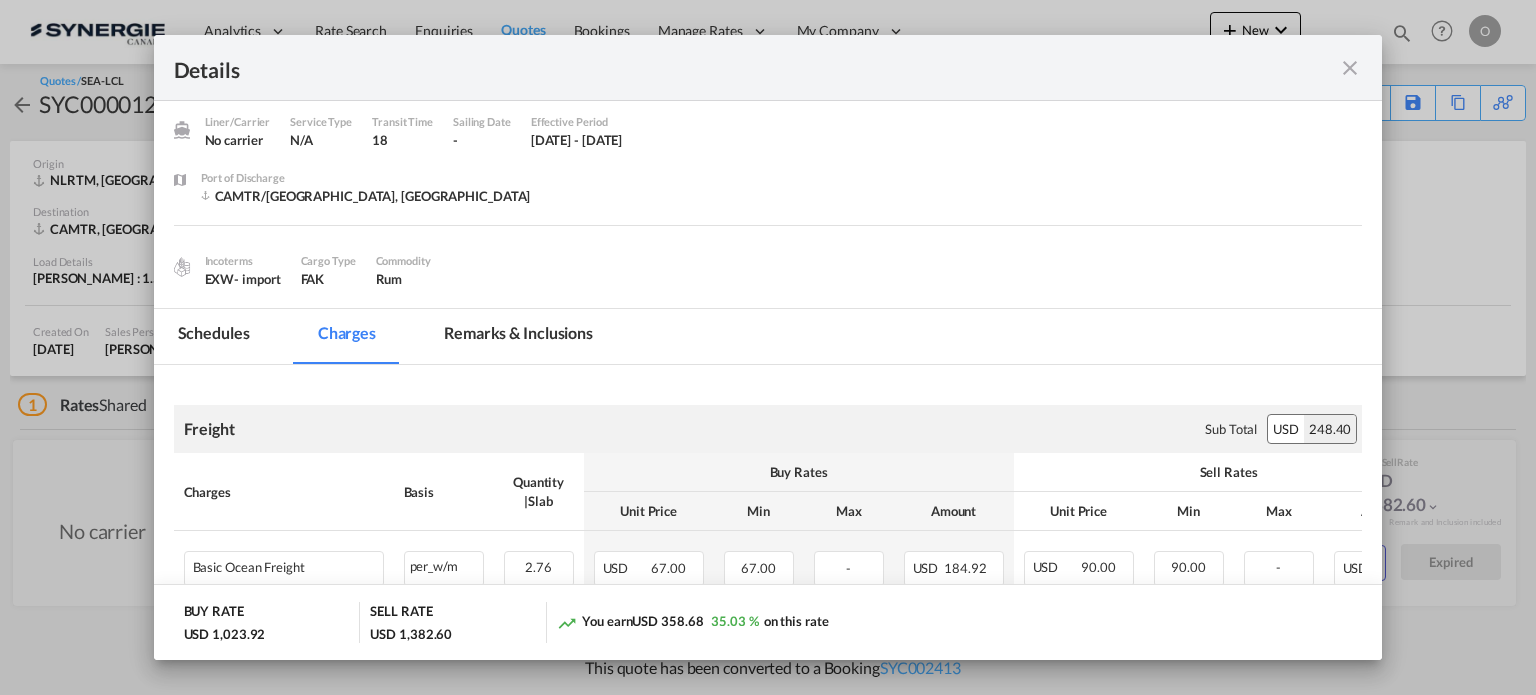 scroll, scrollTop: 2, scrollLeft: 0, axis: vertical 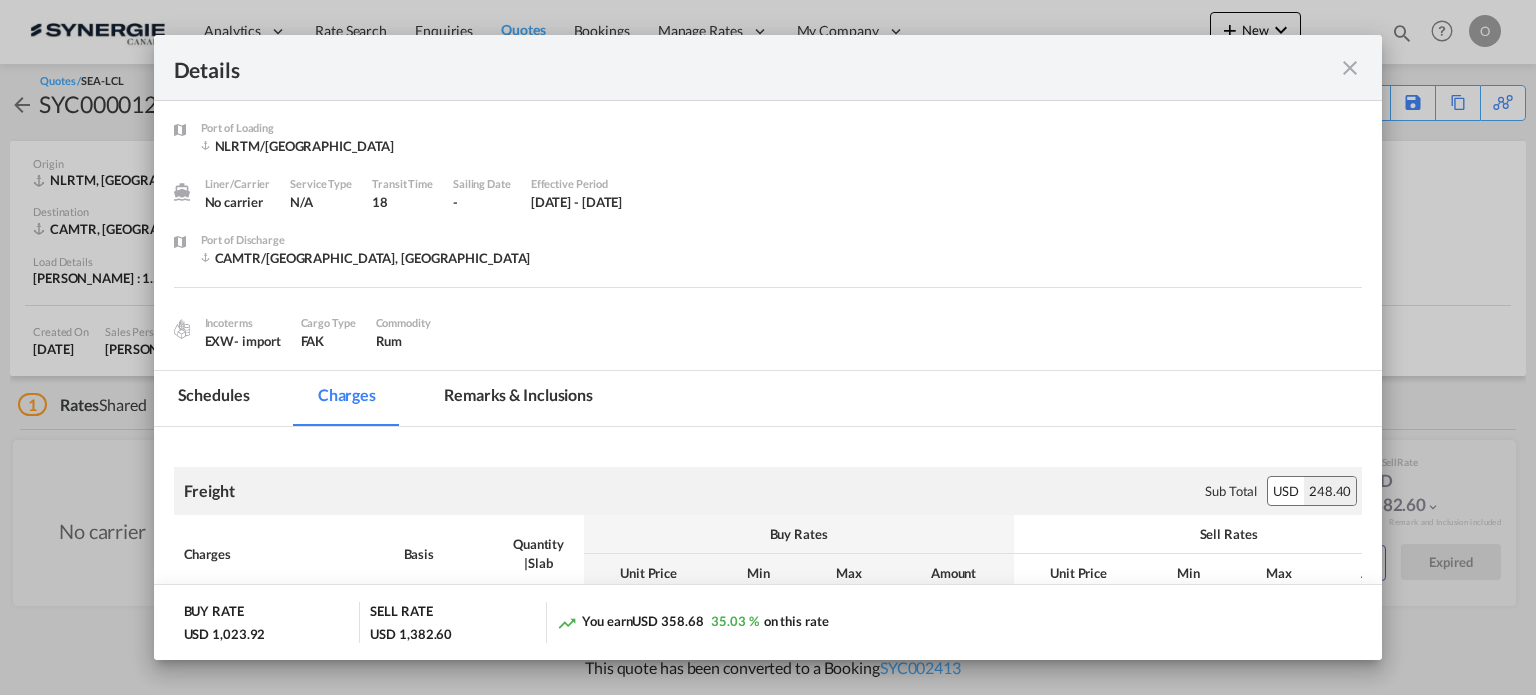 click on "Remarks & Inclusions" at bounding box center (518, 398) 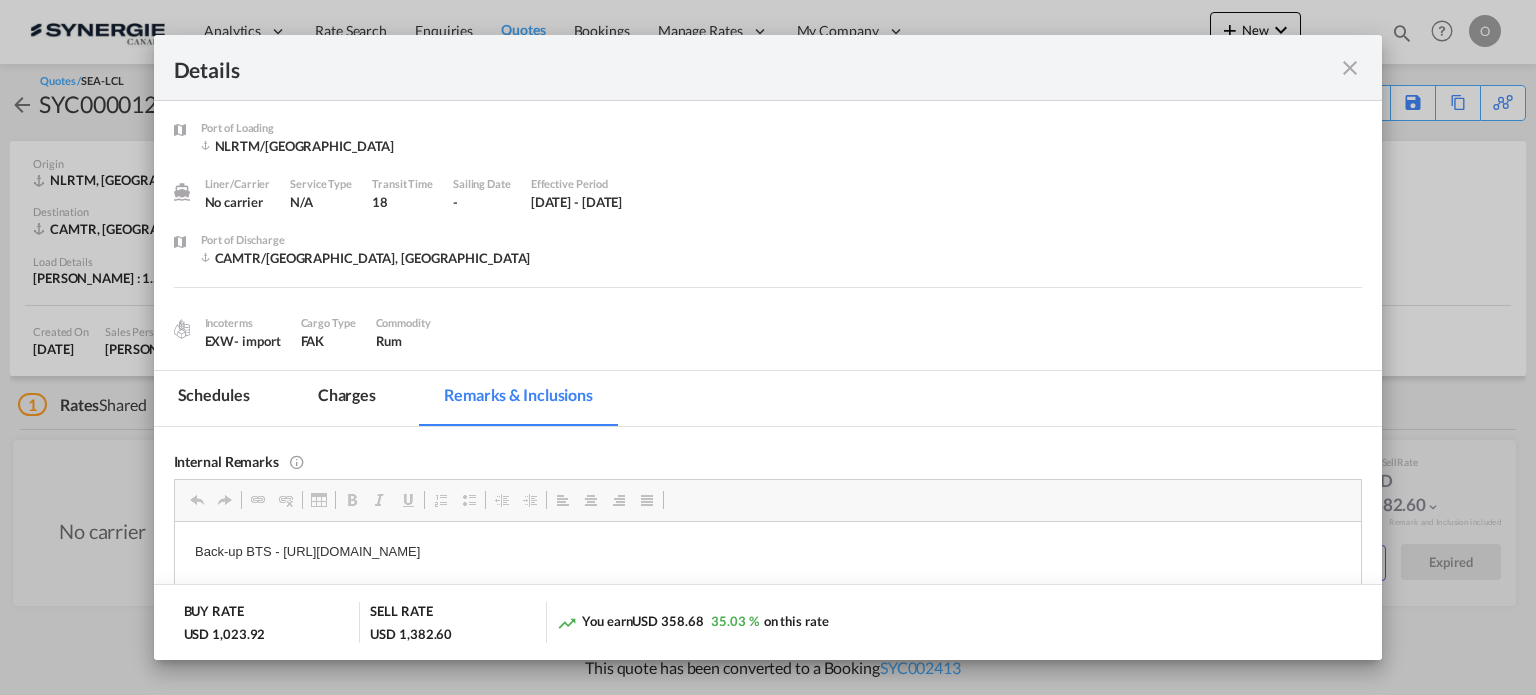 scroll, scrollTop: 0, scrollLeft: 0, axis: both 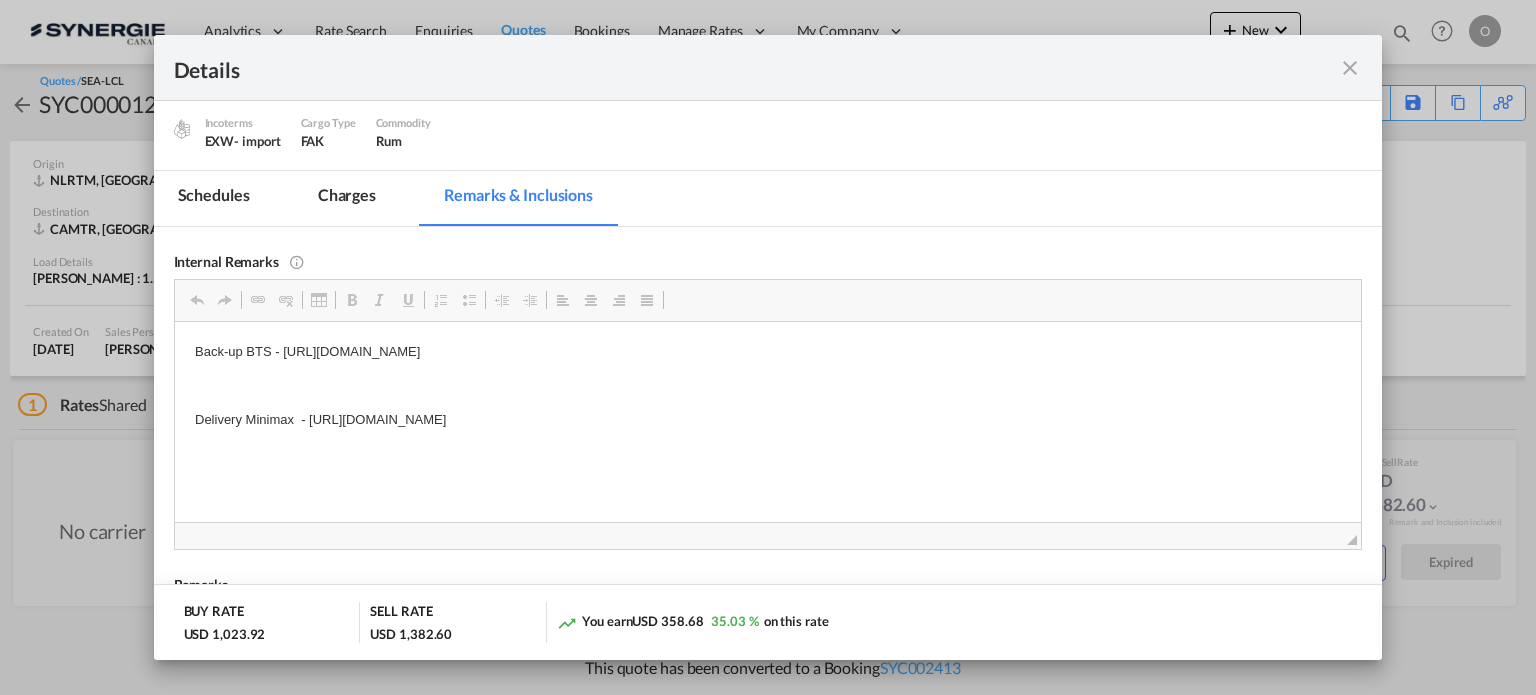 drag, startPoint x: 305, startPoint y: 419, endPoint x: 746, endPoint y: 406, distance: 441.19156 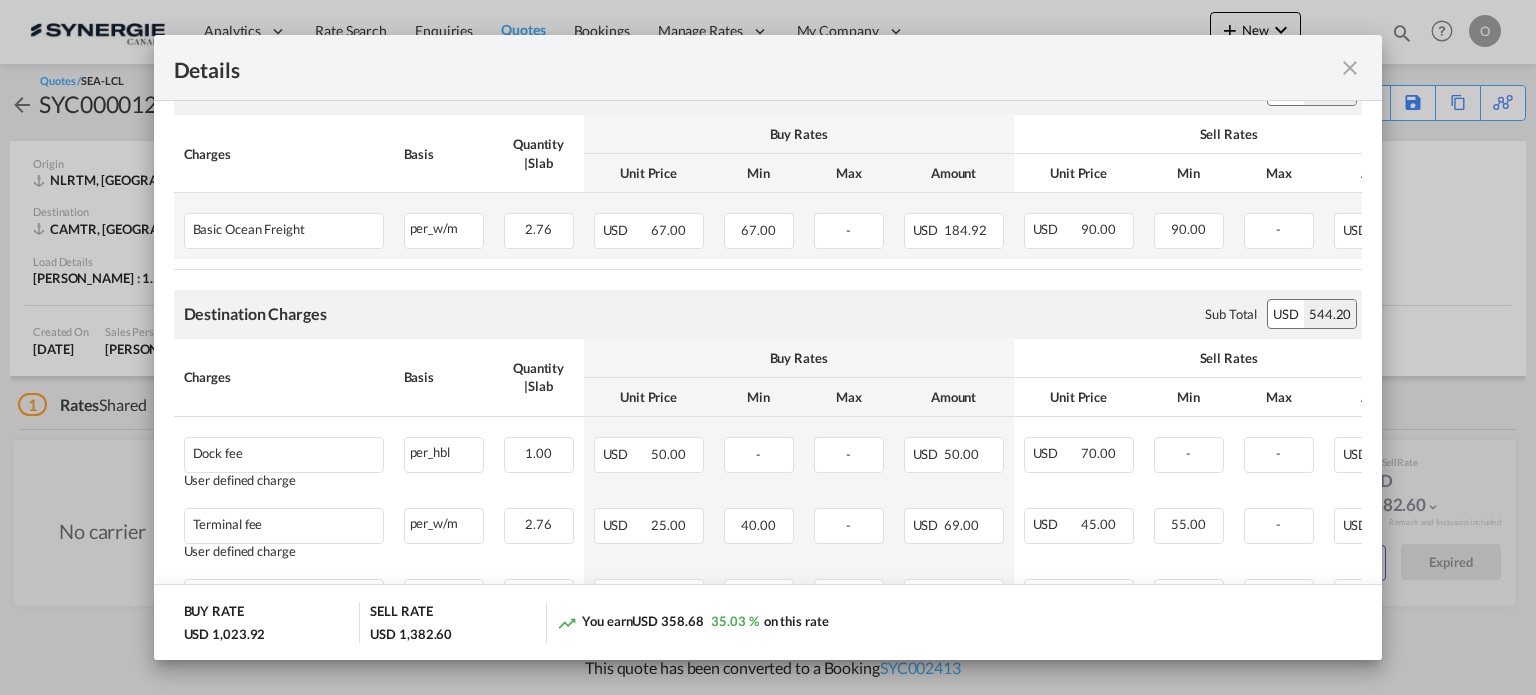 scroll, scrollTop: 602, scrollLeft: 0, axis: vertical 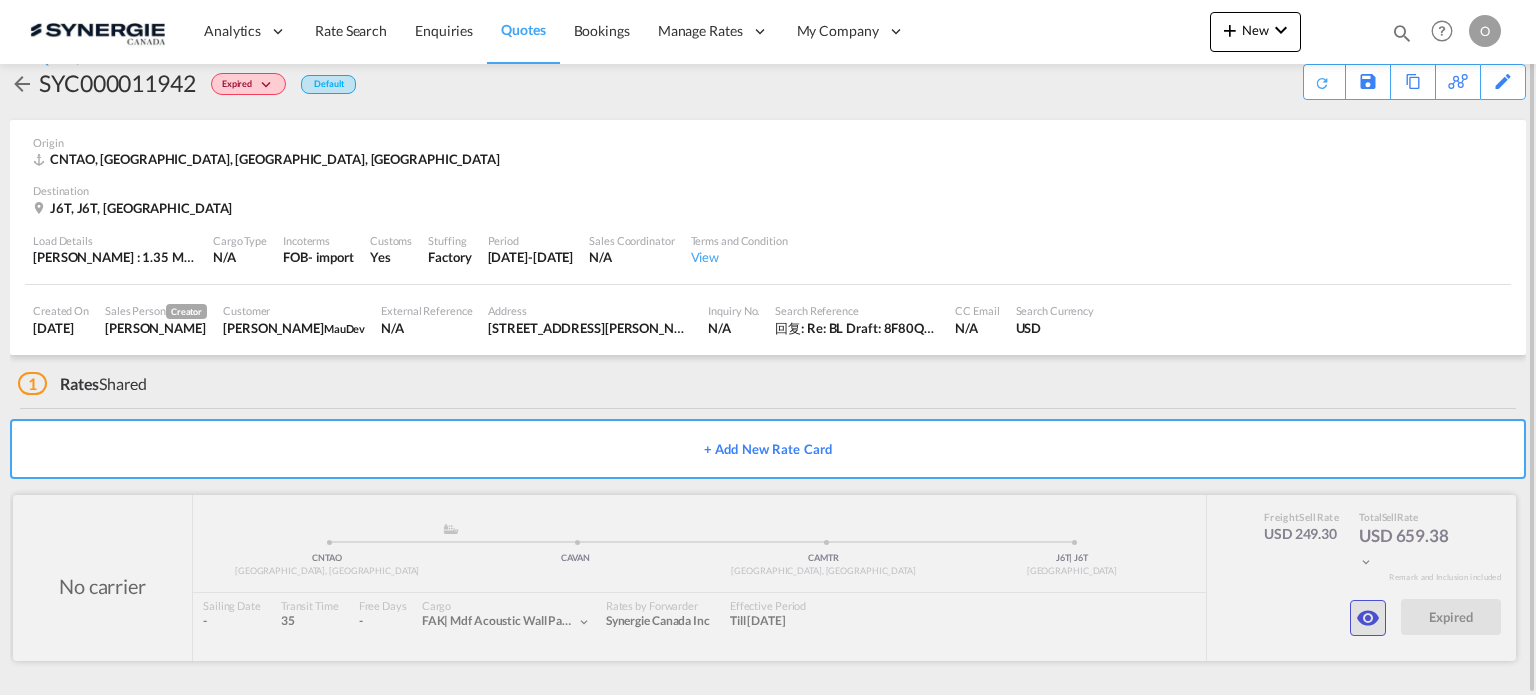 click at bounding box center (1368, 618) 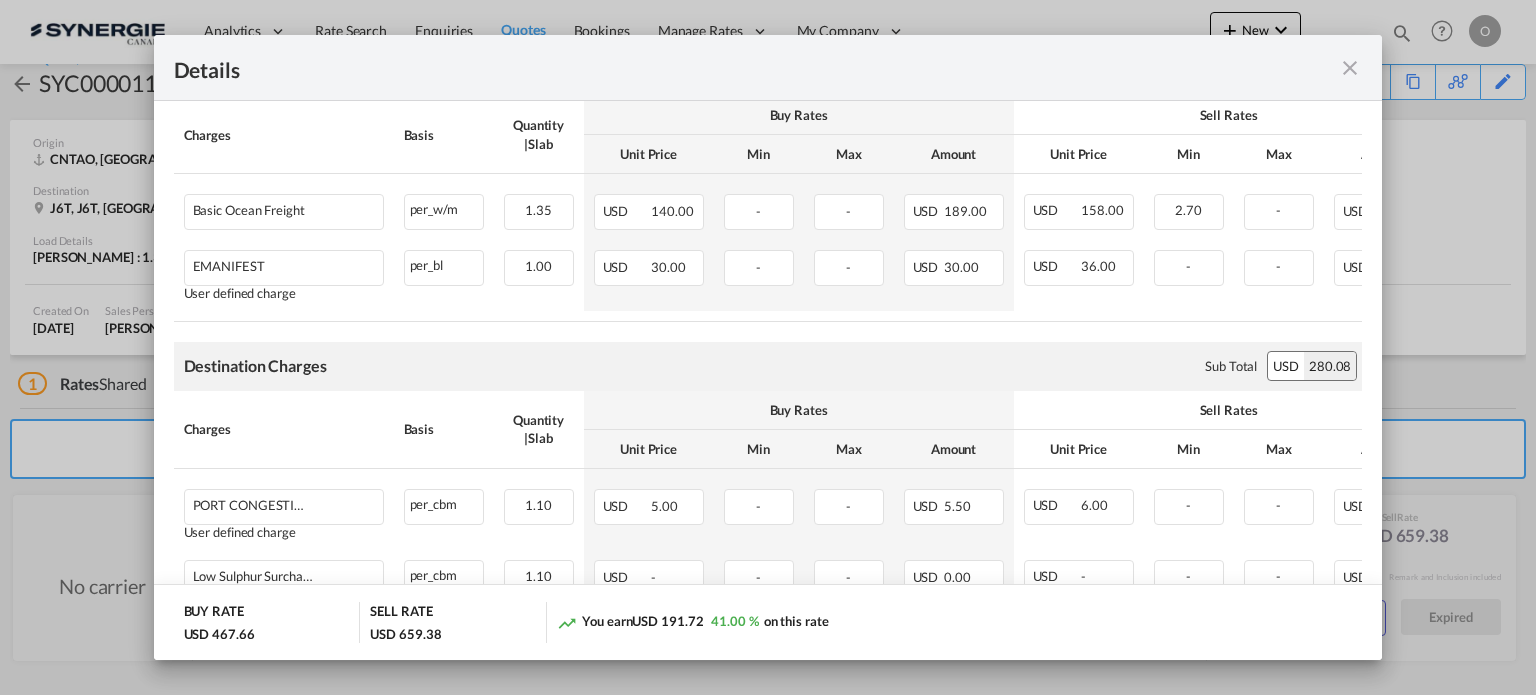 scroll, scrollTop: 600, scrollLeft: 0, axis: vertical 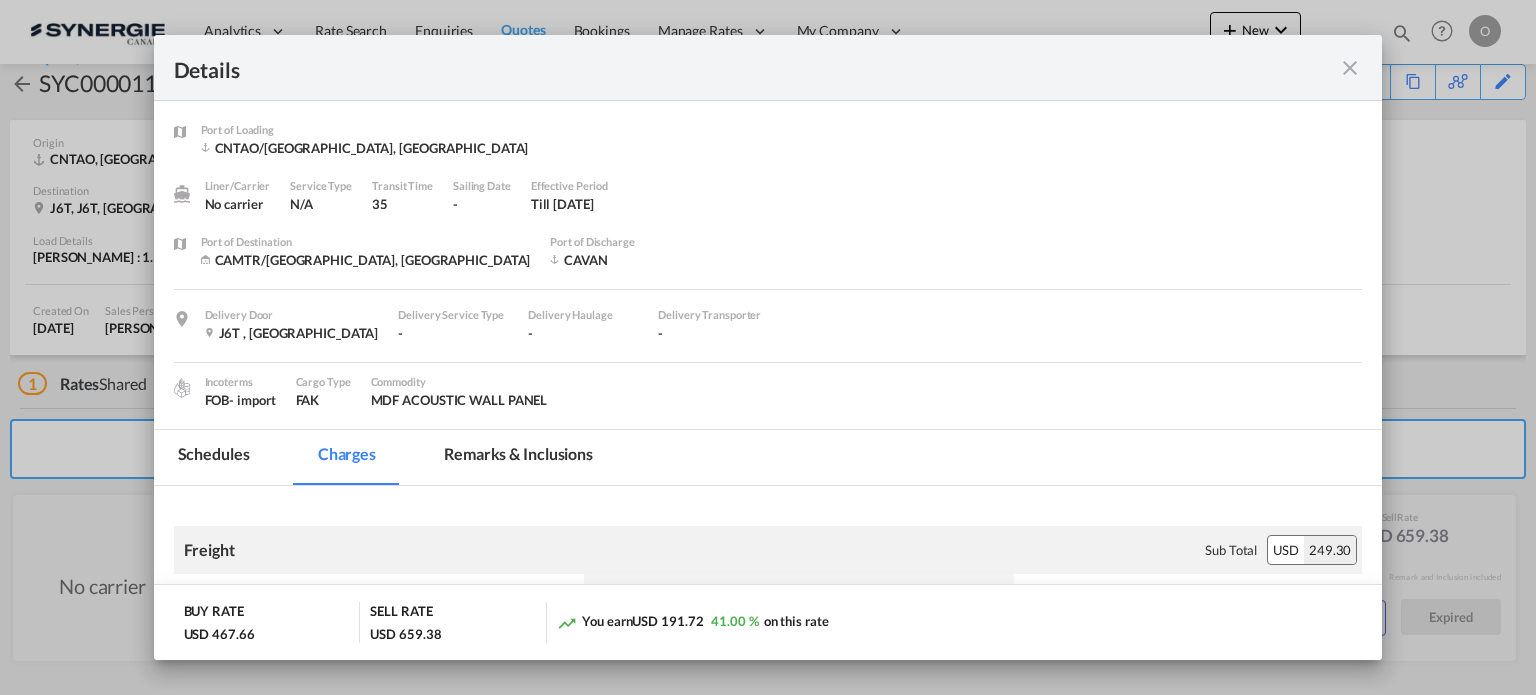 drag, startPoint x: 563, startPoint y: 443, endPoint x: 568, endPoint y: 434, distance: 10.29563 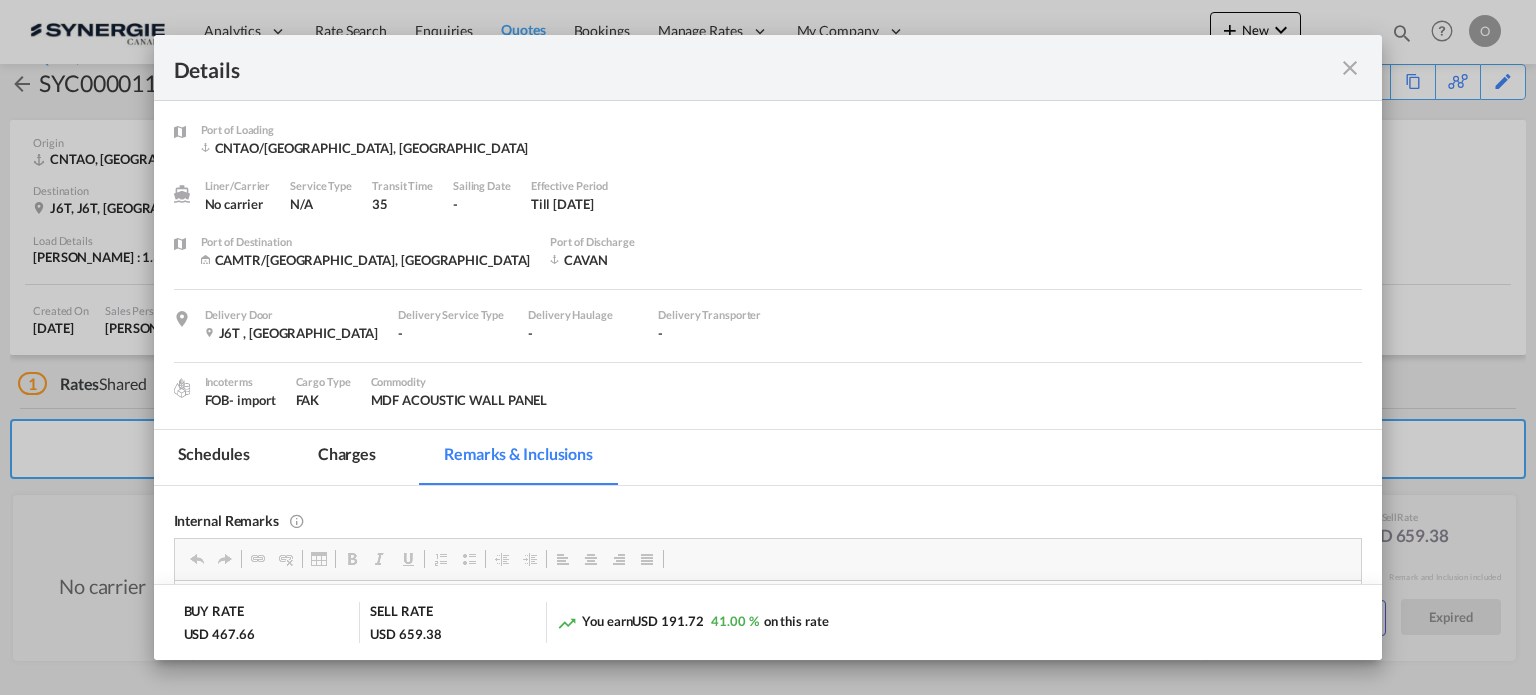 scroll, scrollTop: 0, scrollLeft: 0, axis: both 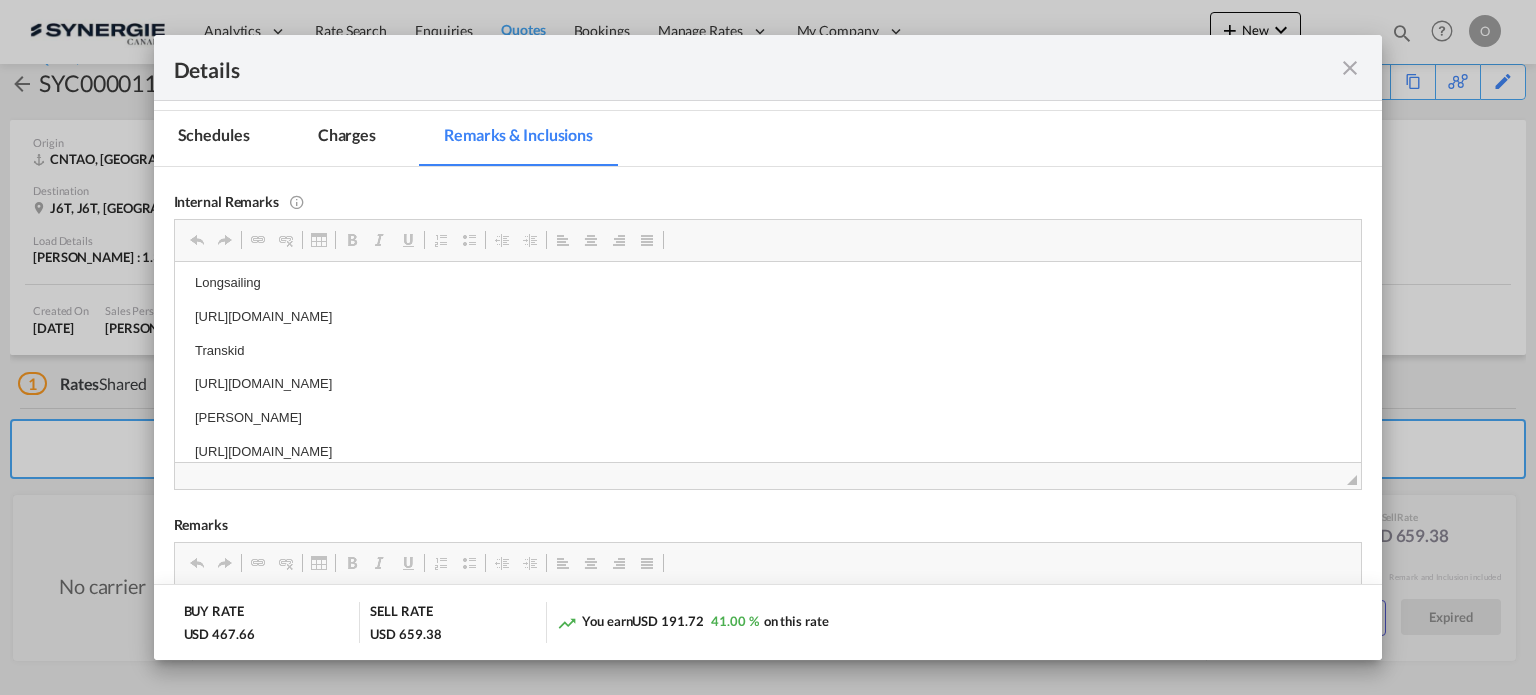 click on "[URL][DOMAIN_NAME]" at bounding box center (767, 316) 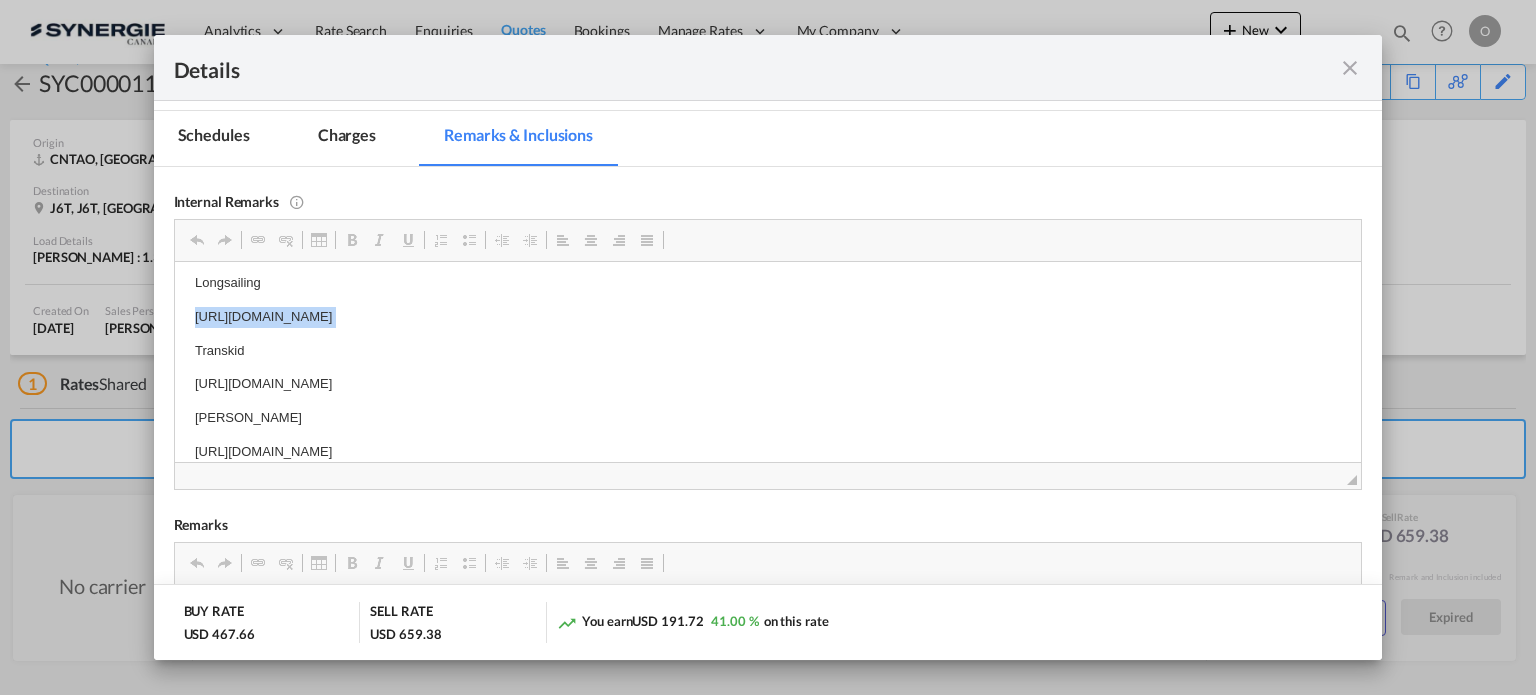 click on "[URL][DOMAIN_NAME]" at bounding box center (767, 316) 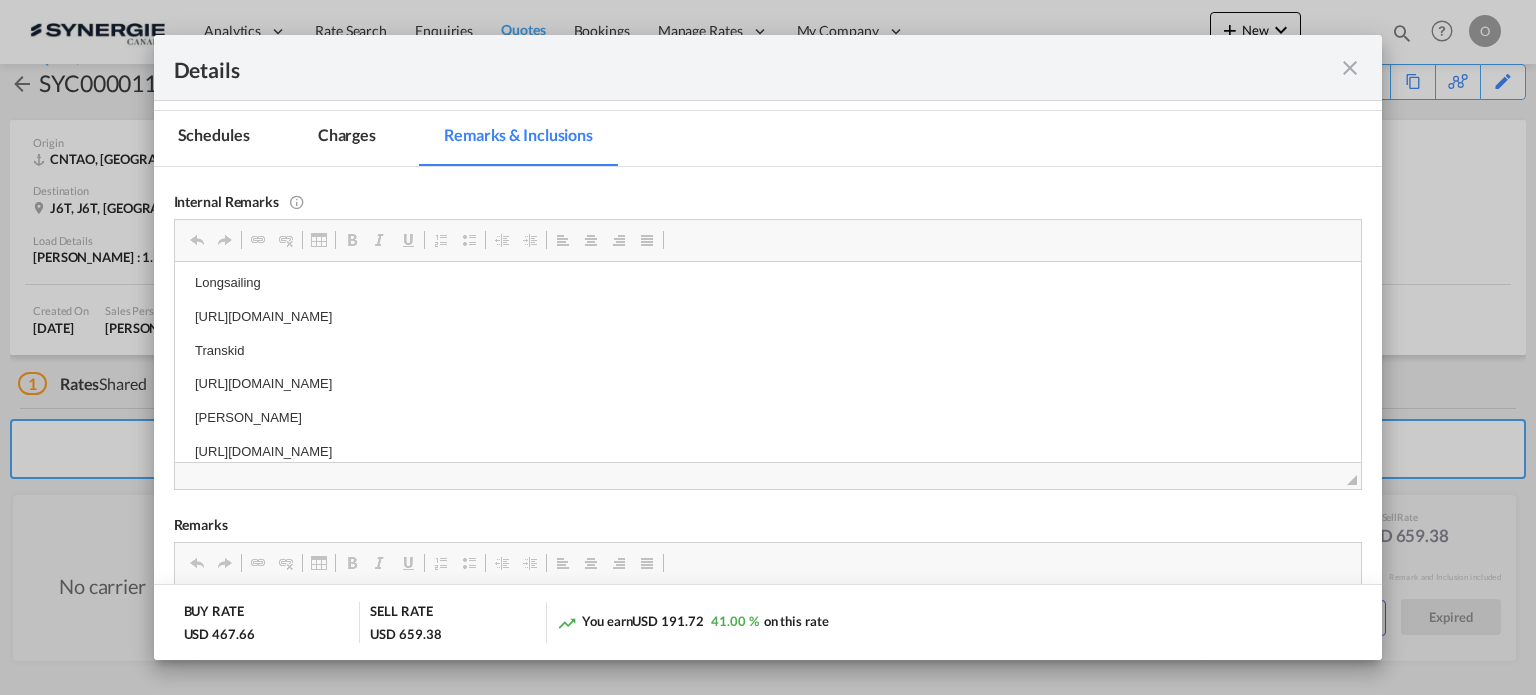 scroll, scrollTop: 9, scrollLeft: 0, axis: vertical 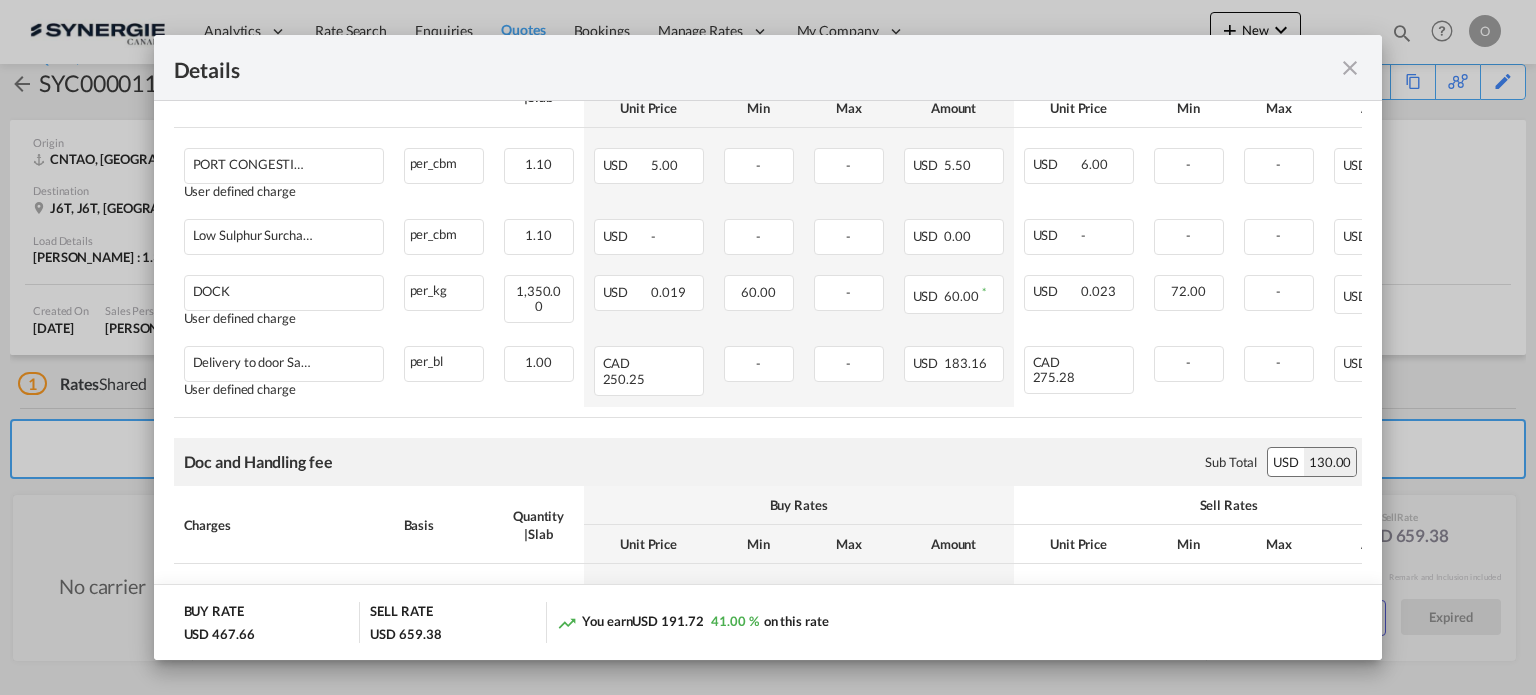 click at bounding box center (1350, 68) 